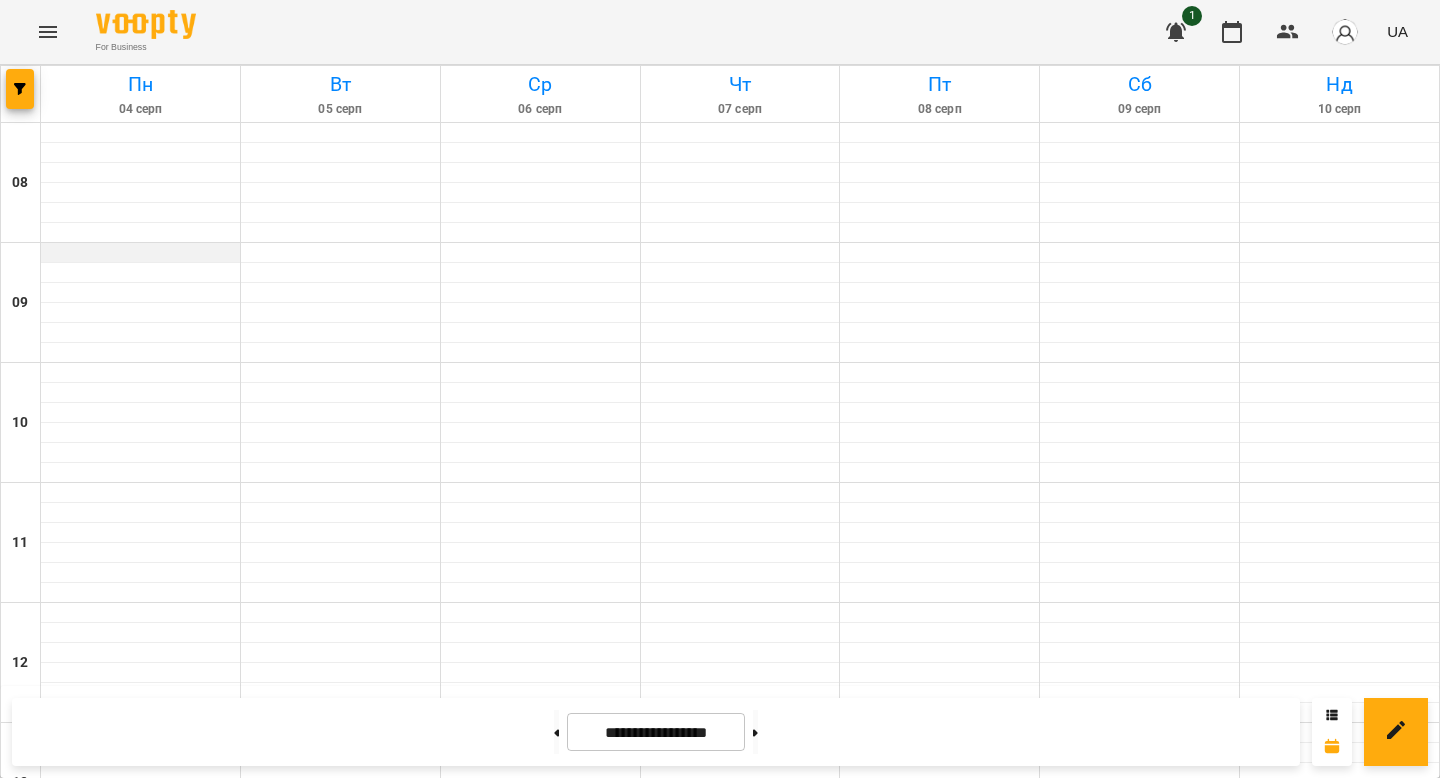 scroll, scrollTop: 0, scrollLeft: 0, axis: both 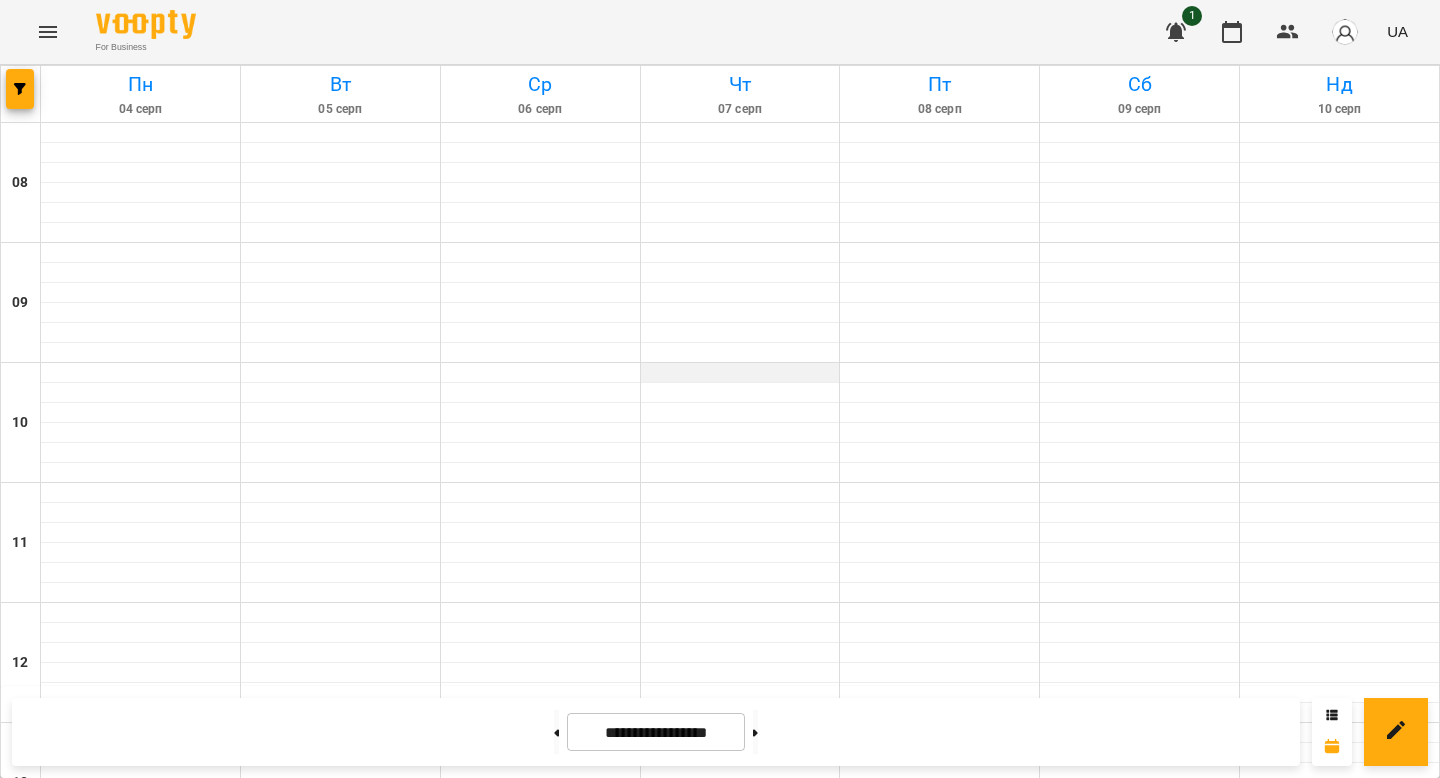 click at bounding box center (740, 373) 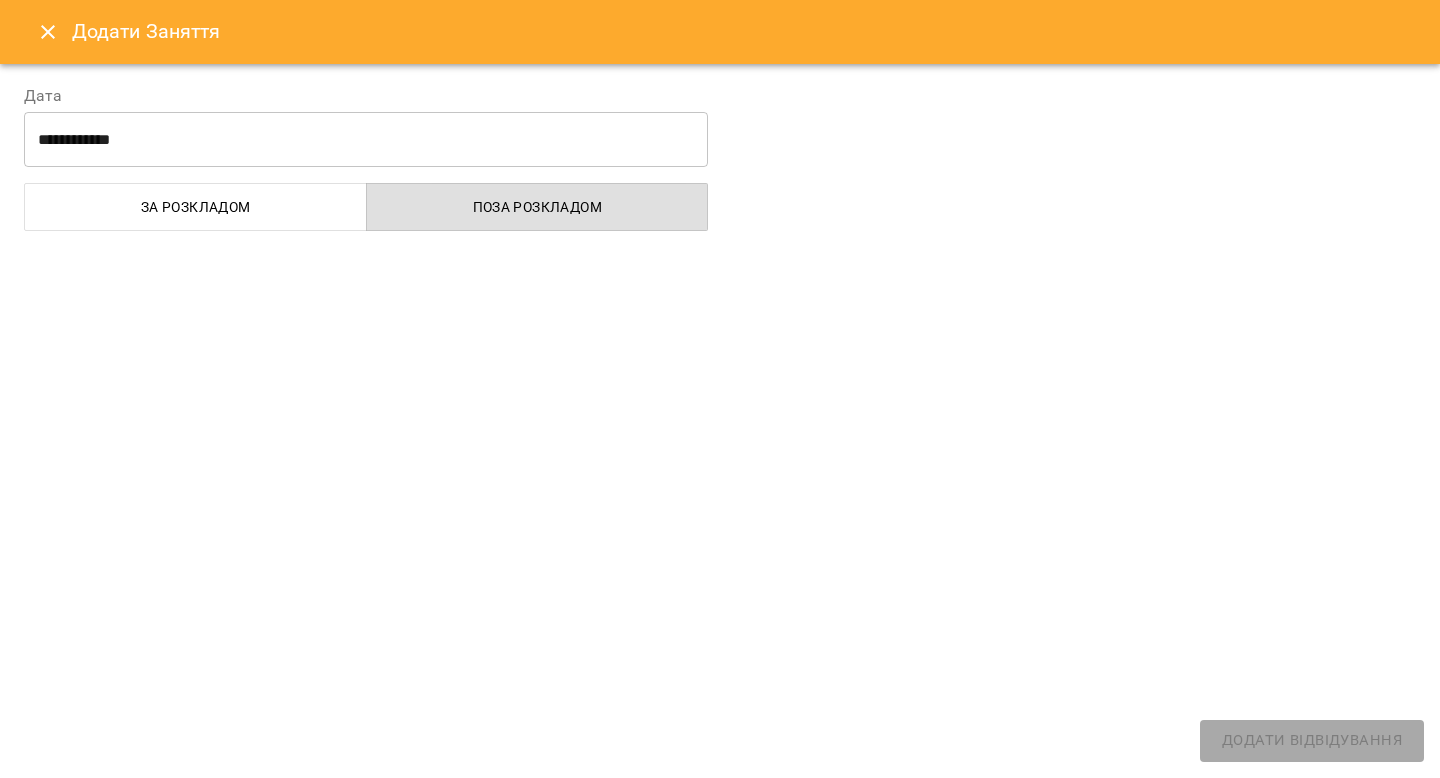 select on "**********" 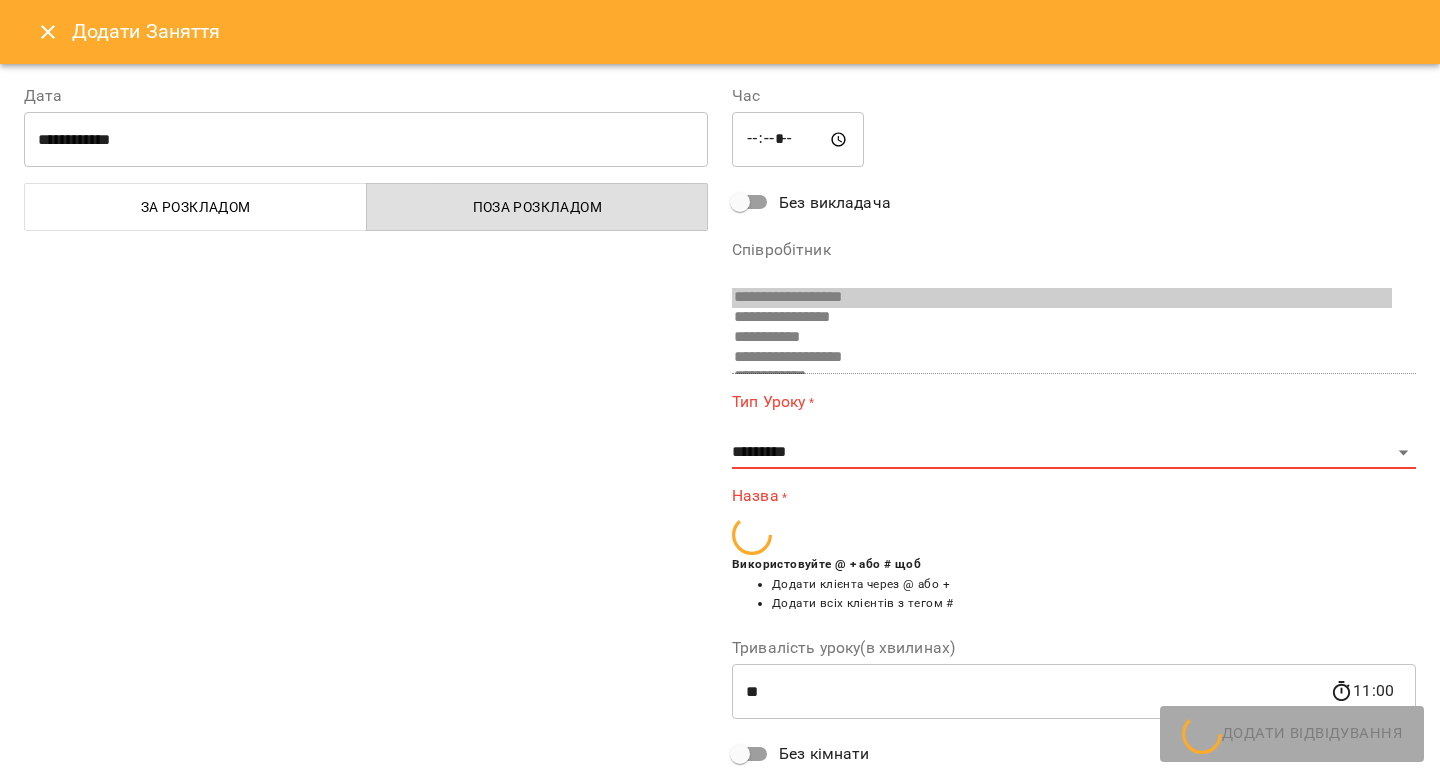 scroll, scrollTop: 32, scrollLeft: 0, axis: vertical 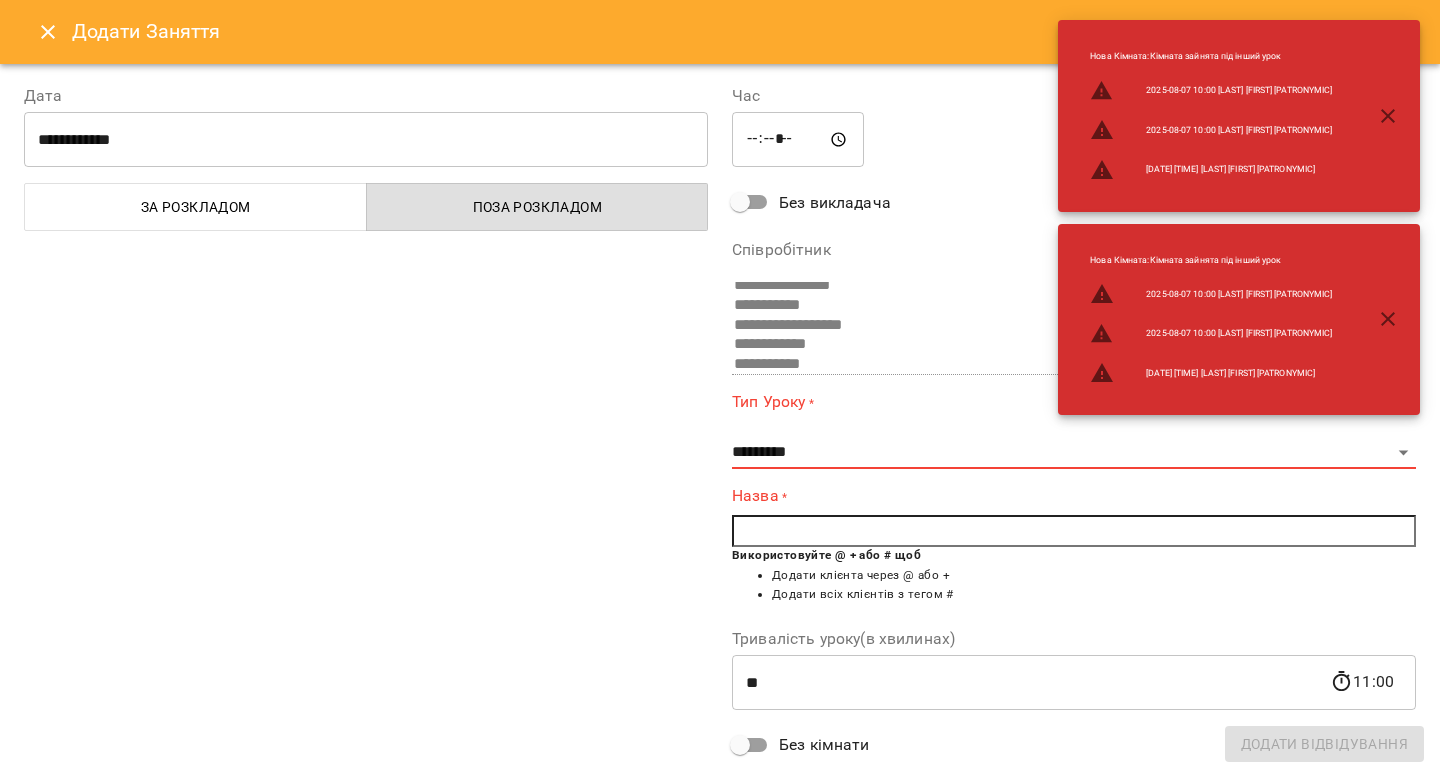 click 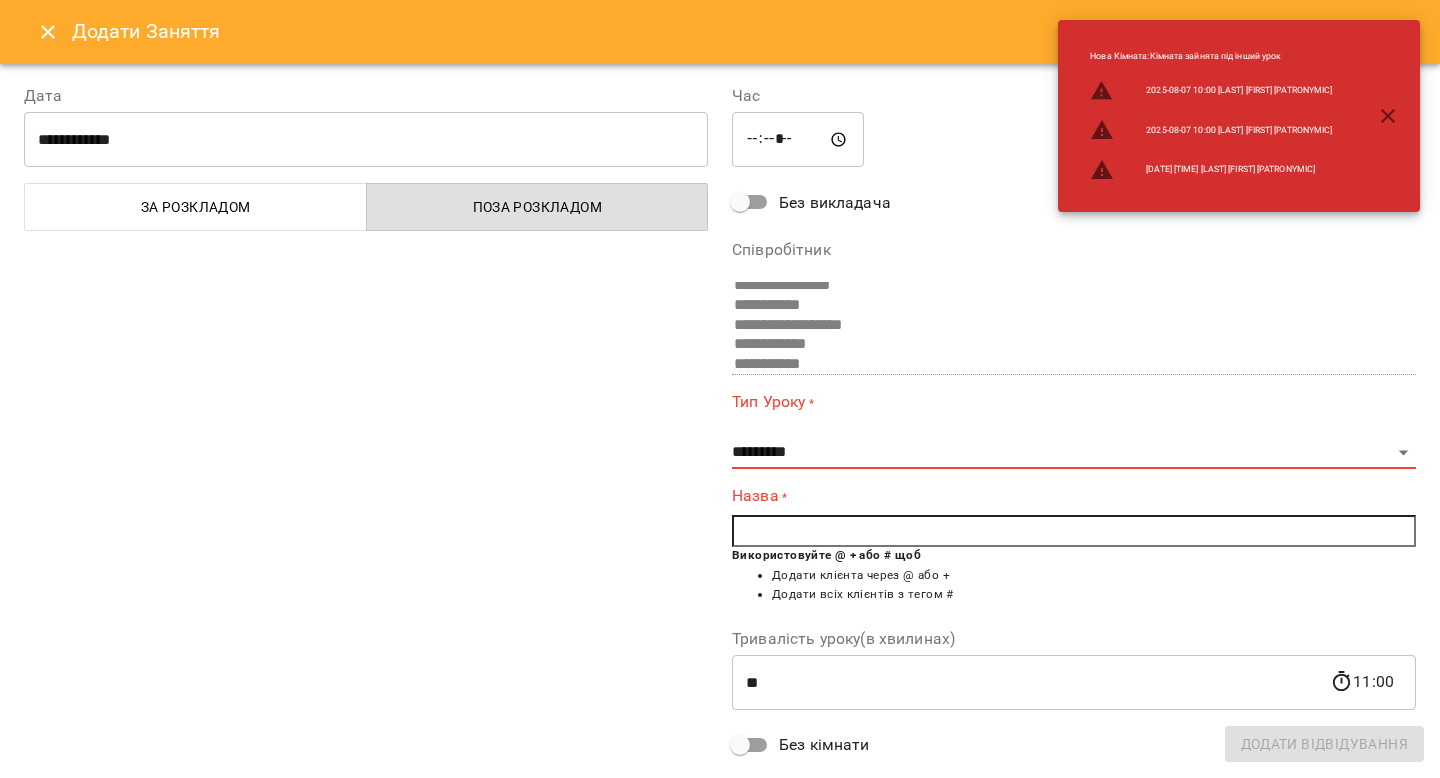 click 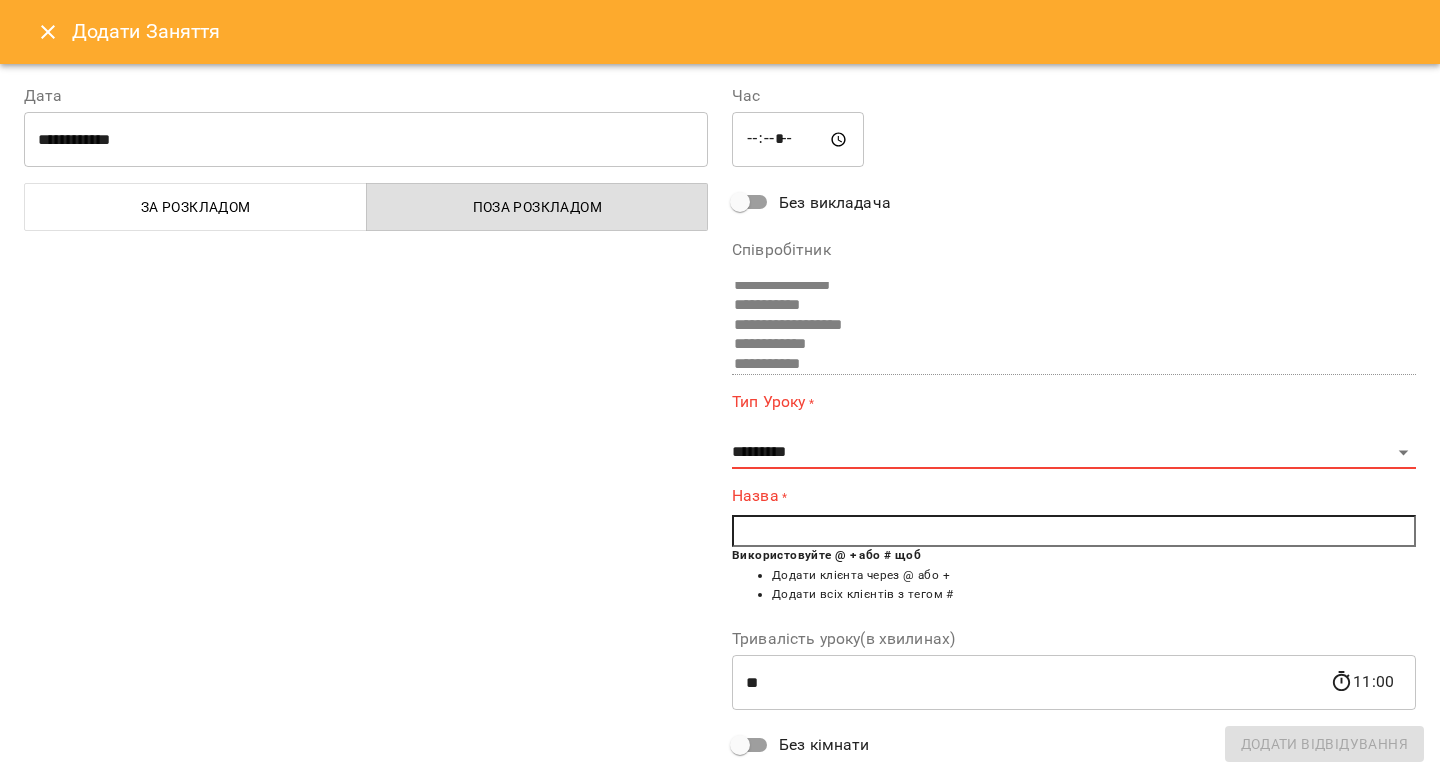 click at bounding box center (1074, 531) 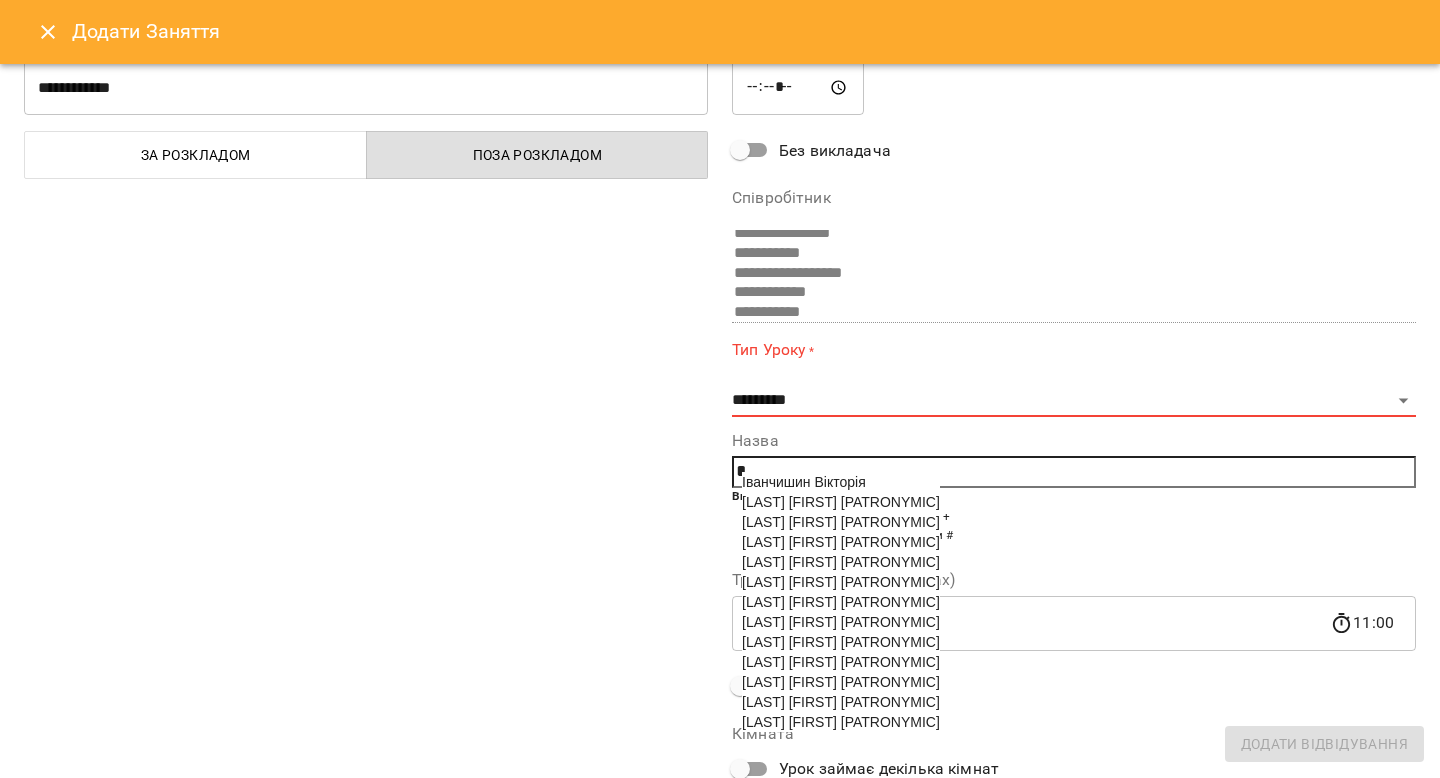 scroll, scrollTop: 66, scrollLeft: 0, axis: vertical 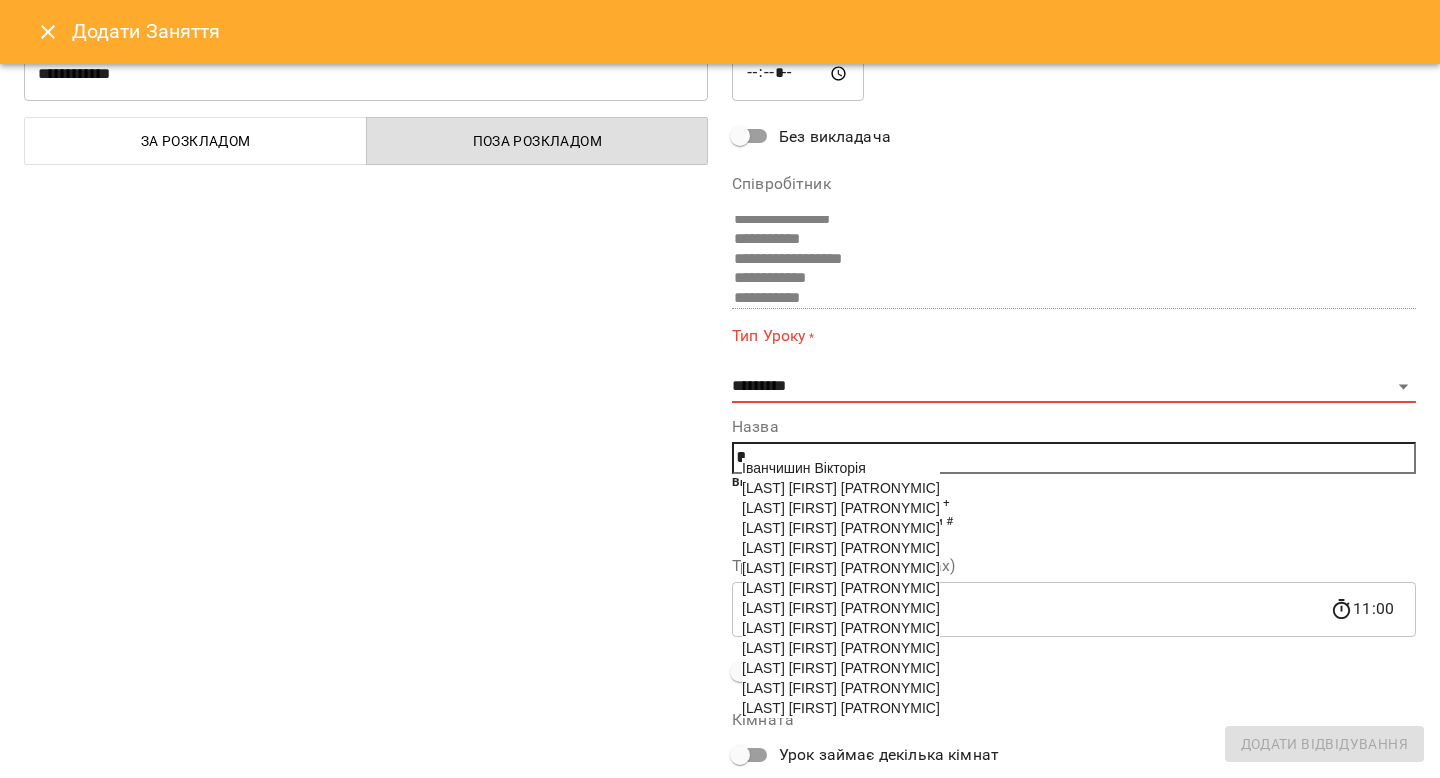 click on "[LAST] [FIRST] [PATRONYMIC]" at bounding box center [841, 648] 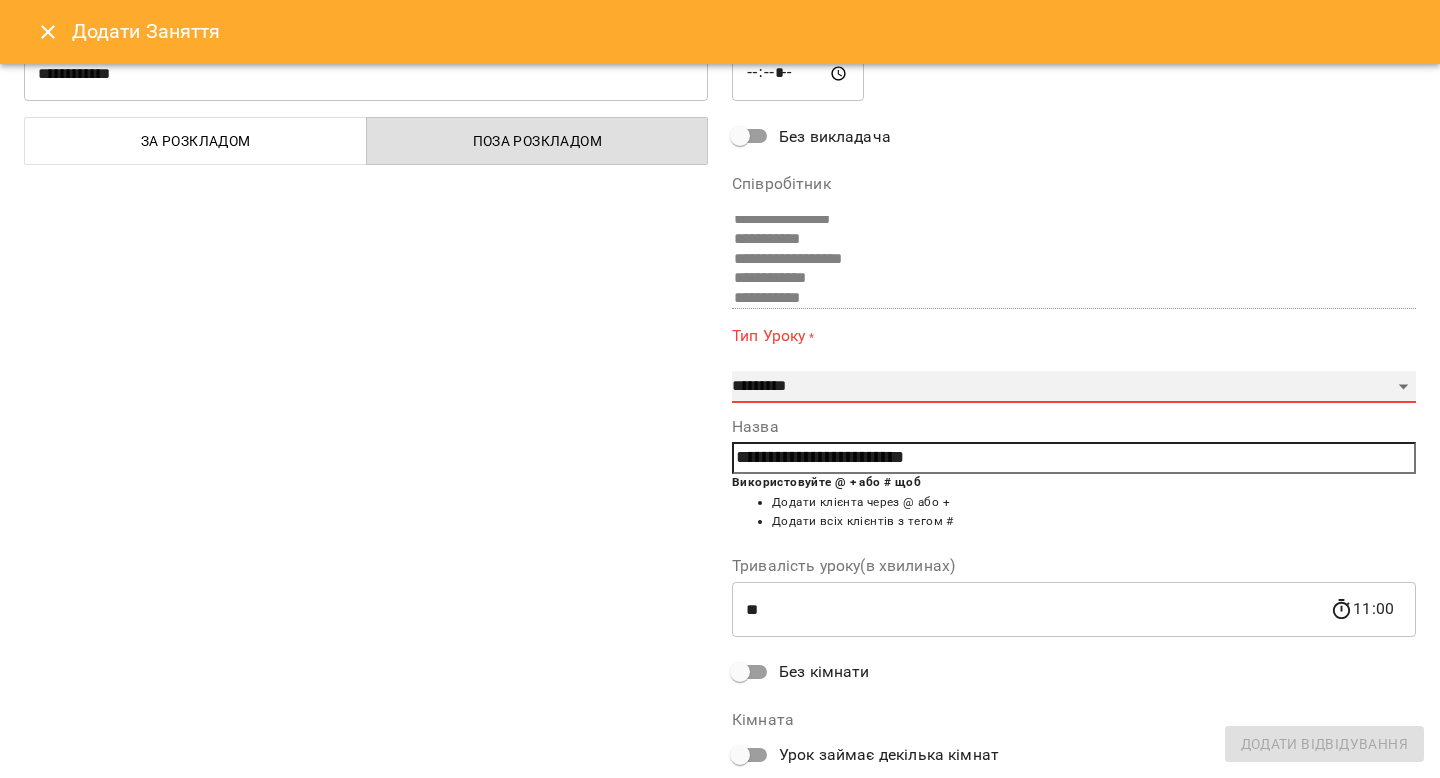 click on "**********" at bounding box center (1074, 387) 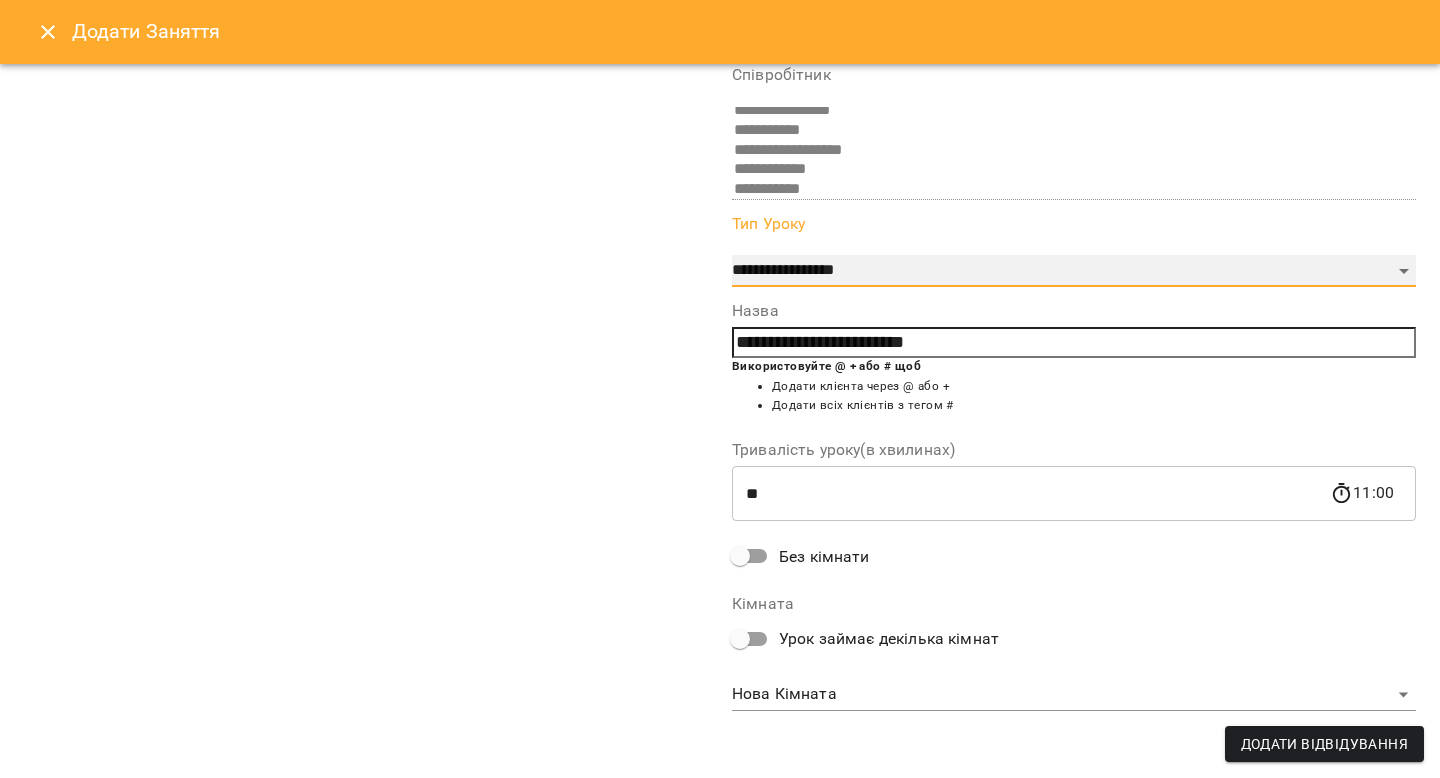 scroll, scrollTop: 0, scrollLeft: 0, axis: both 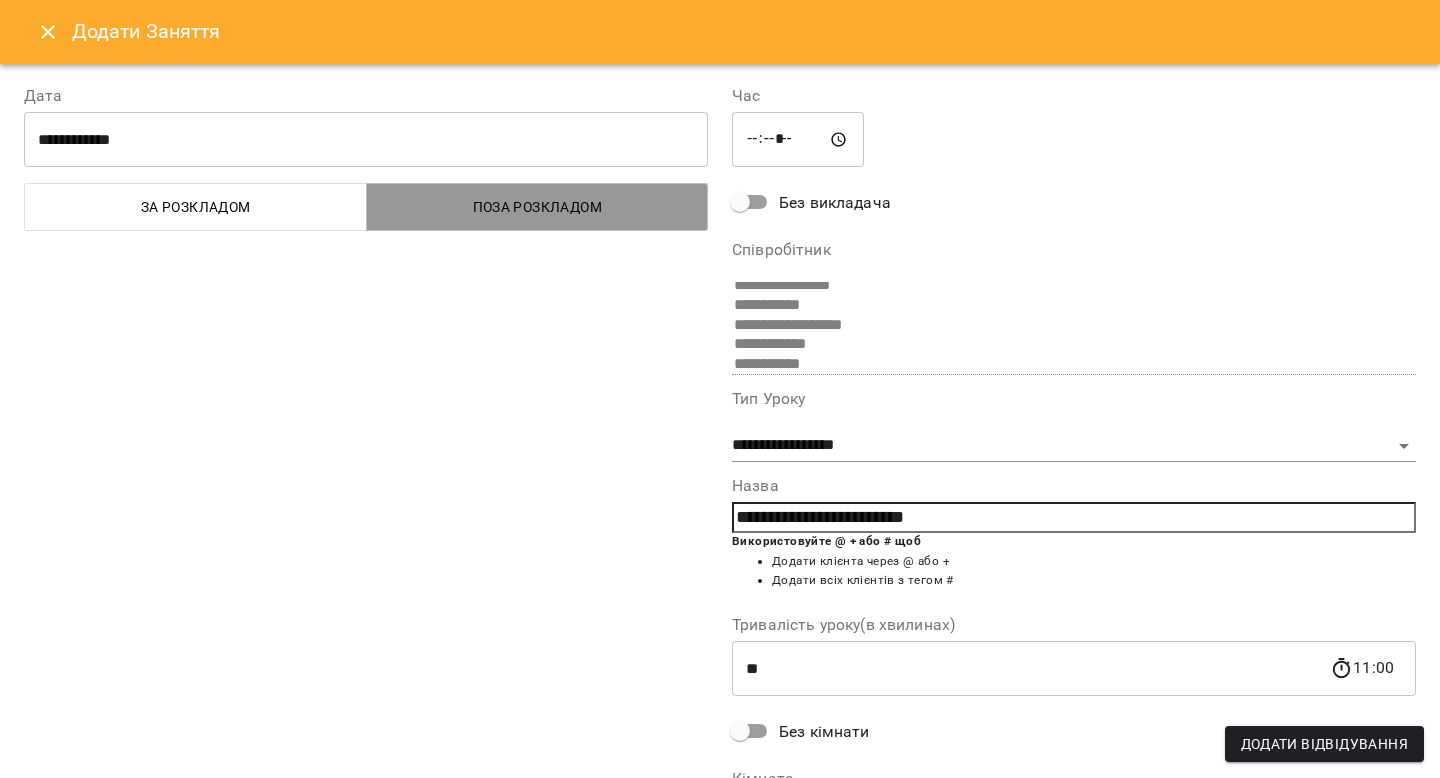 click on "Поза розкладом" at bounding box center (538, 207) 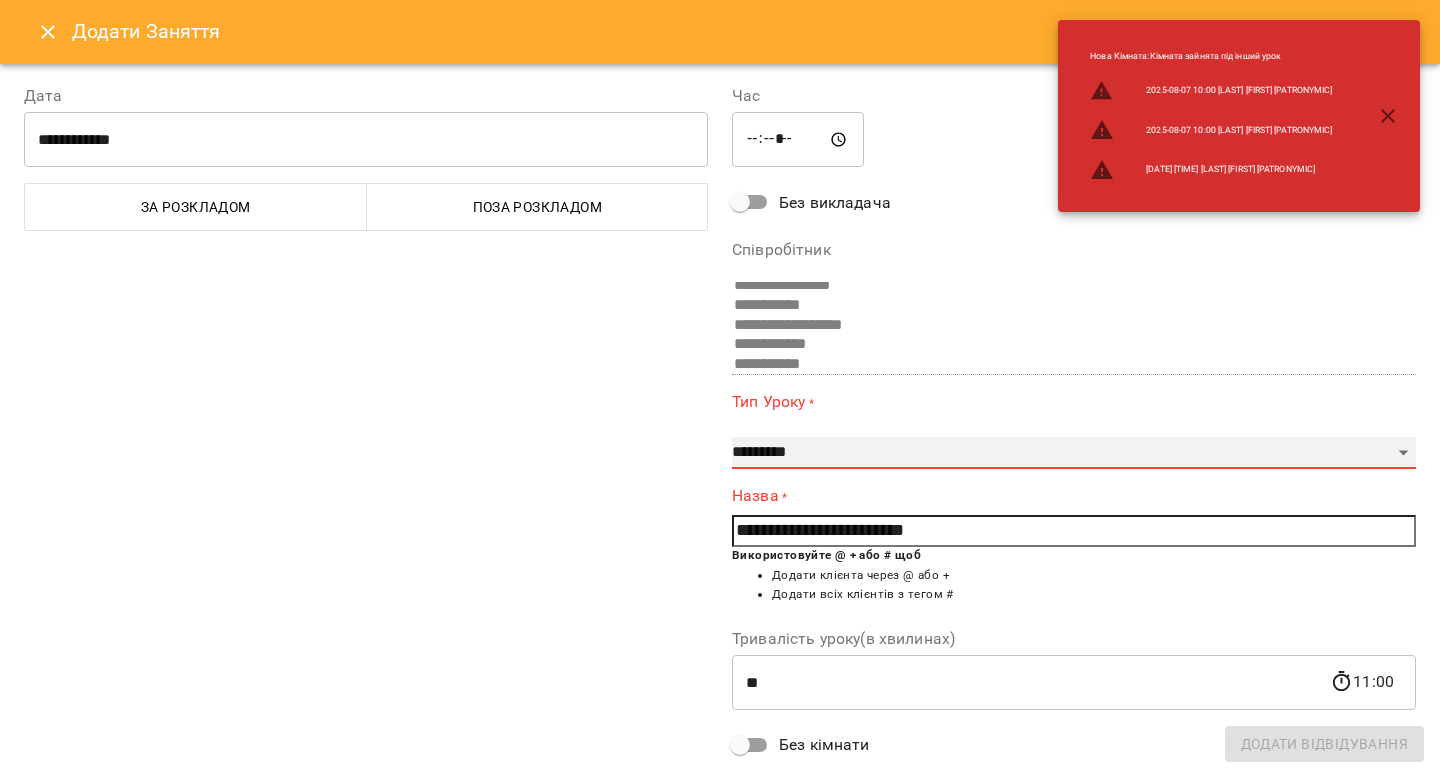 click on "**********" at bounding box center [1074, 453] 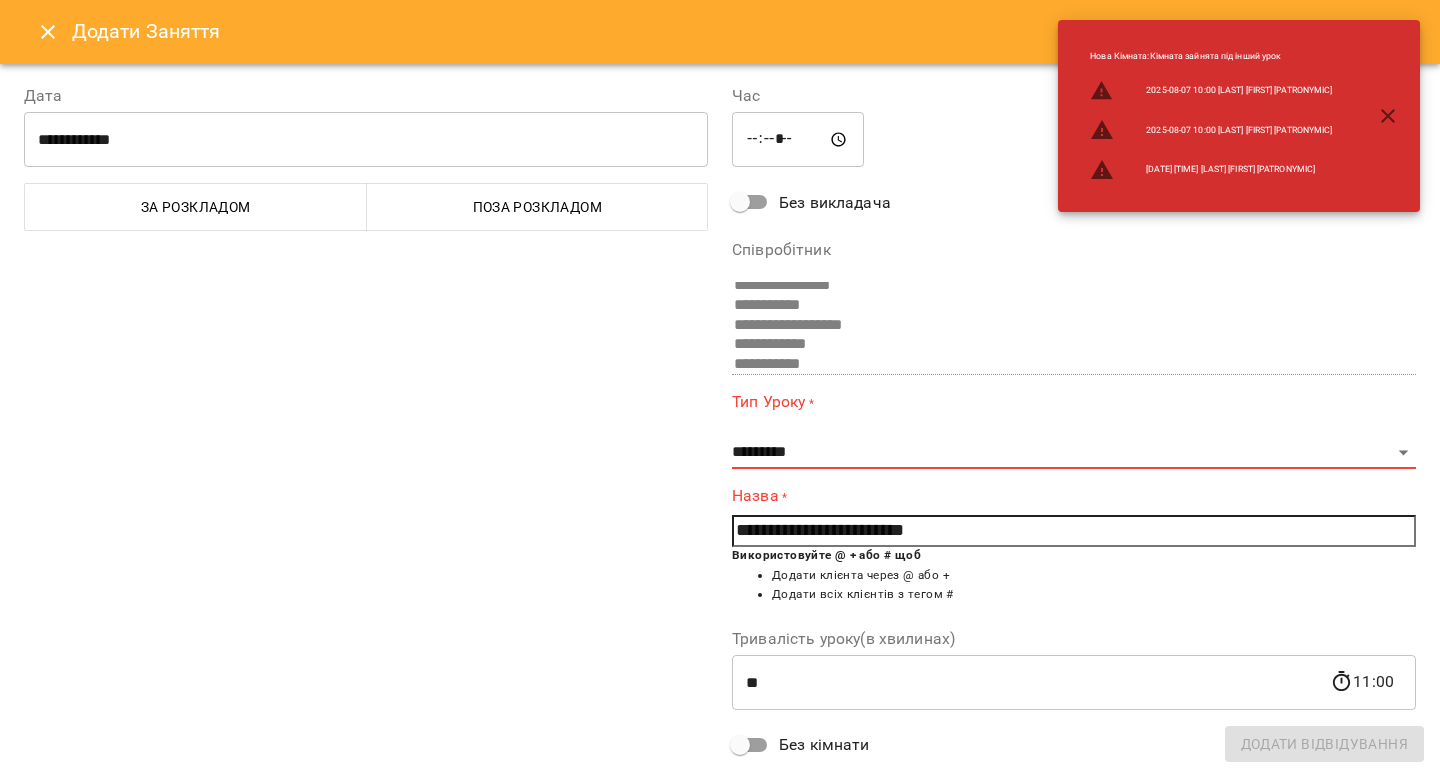 click on "Поза розкладом" at bounding box center [538, 207] 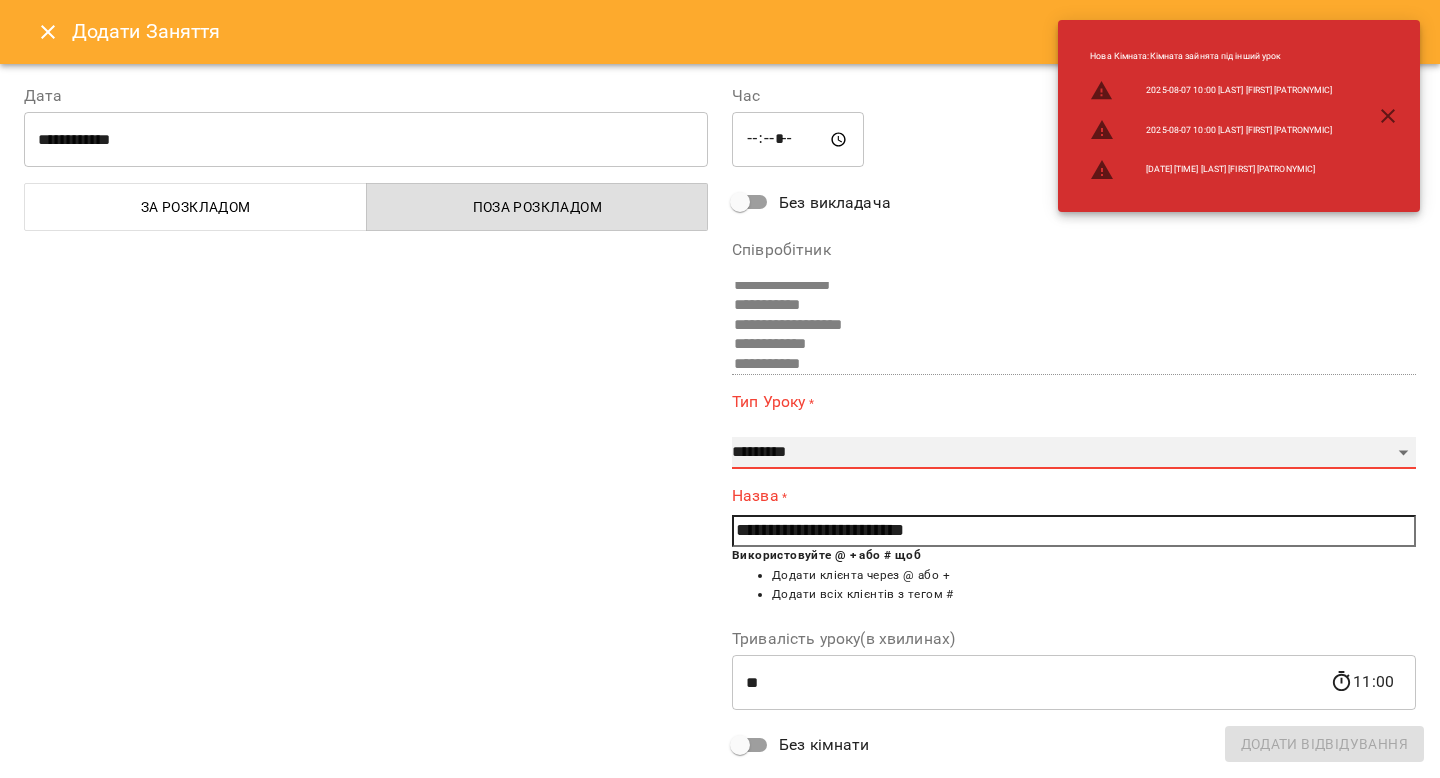 click on "**********" at bounding box center [1074, 453] 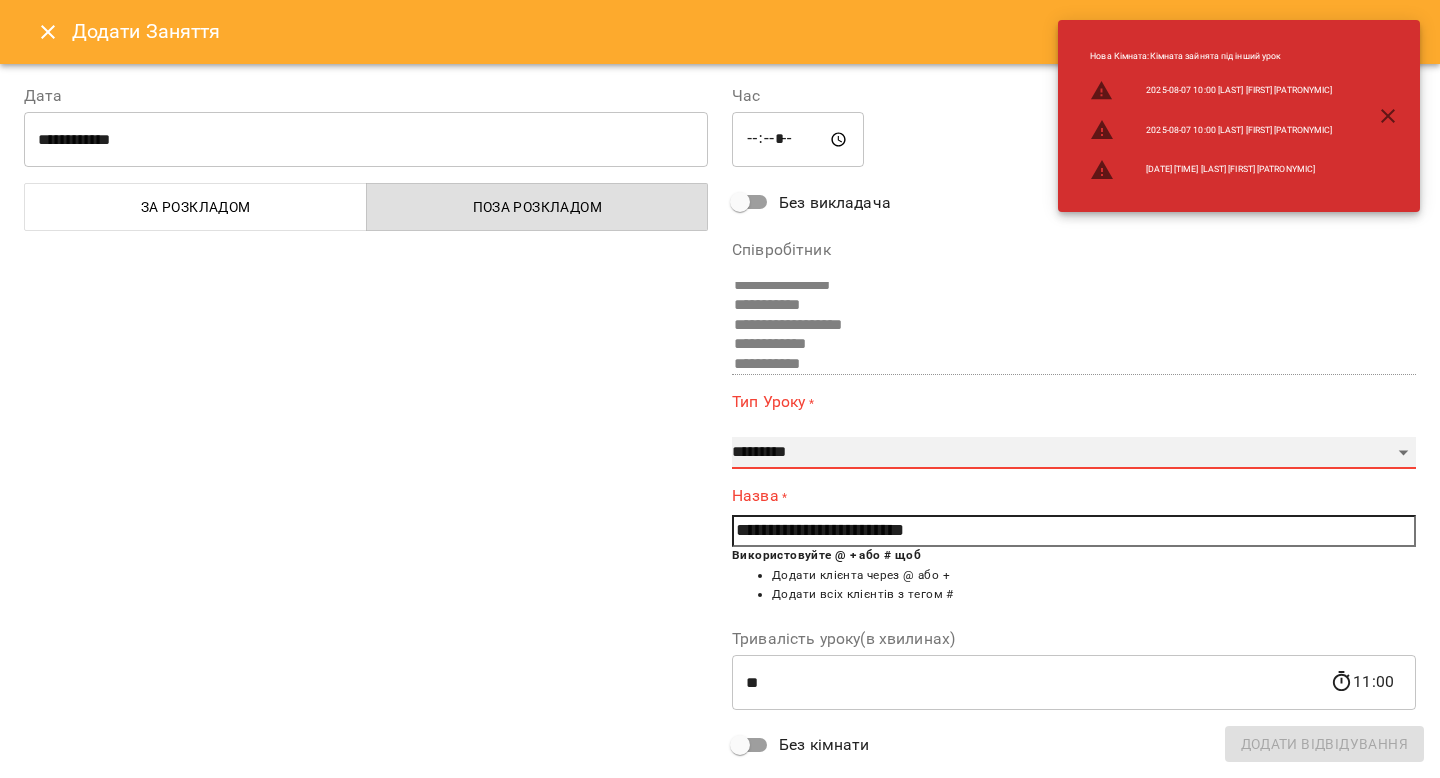 select on "**********" 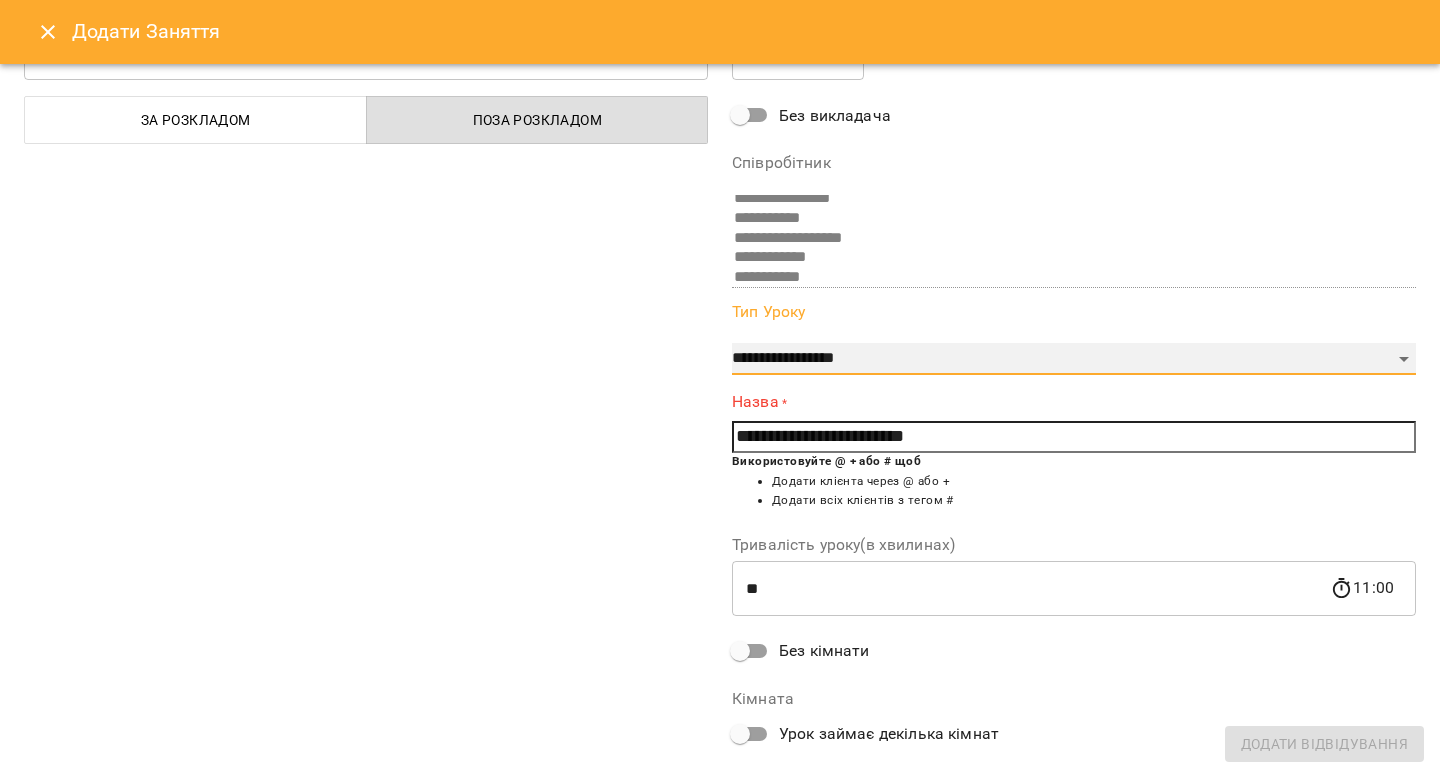 scroll, scrollTop: 0, scrollLeft: 0, axis: both 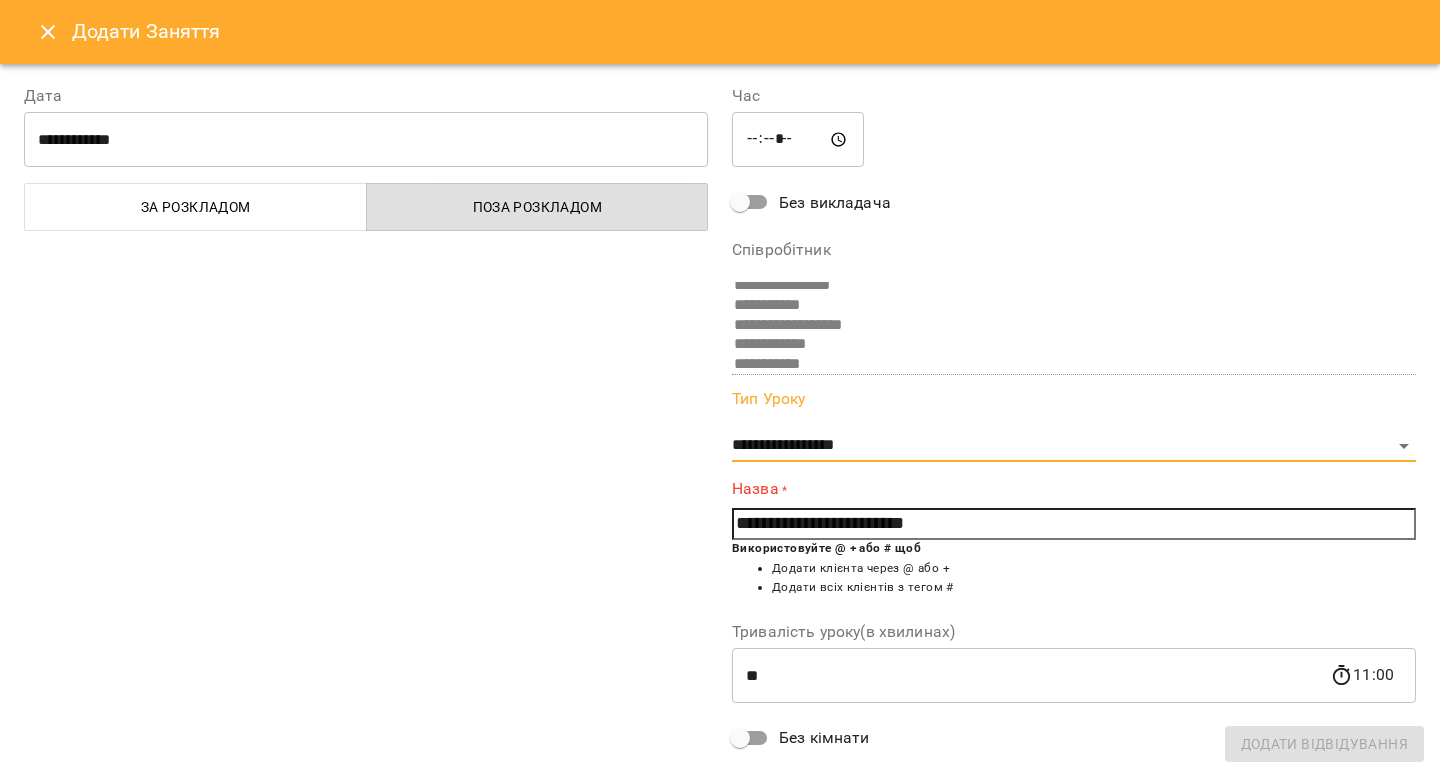 click on "**********" at bounding box center (366, 490) 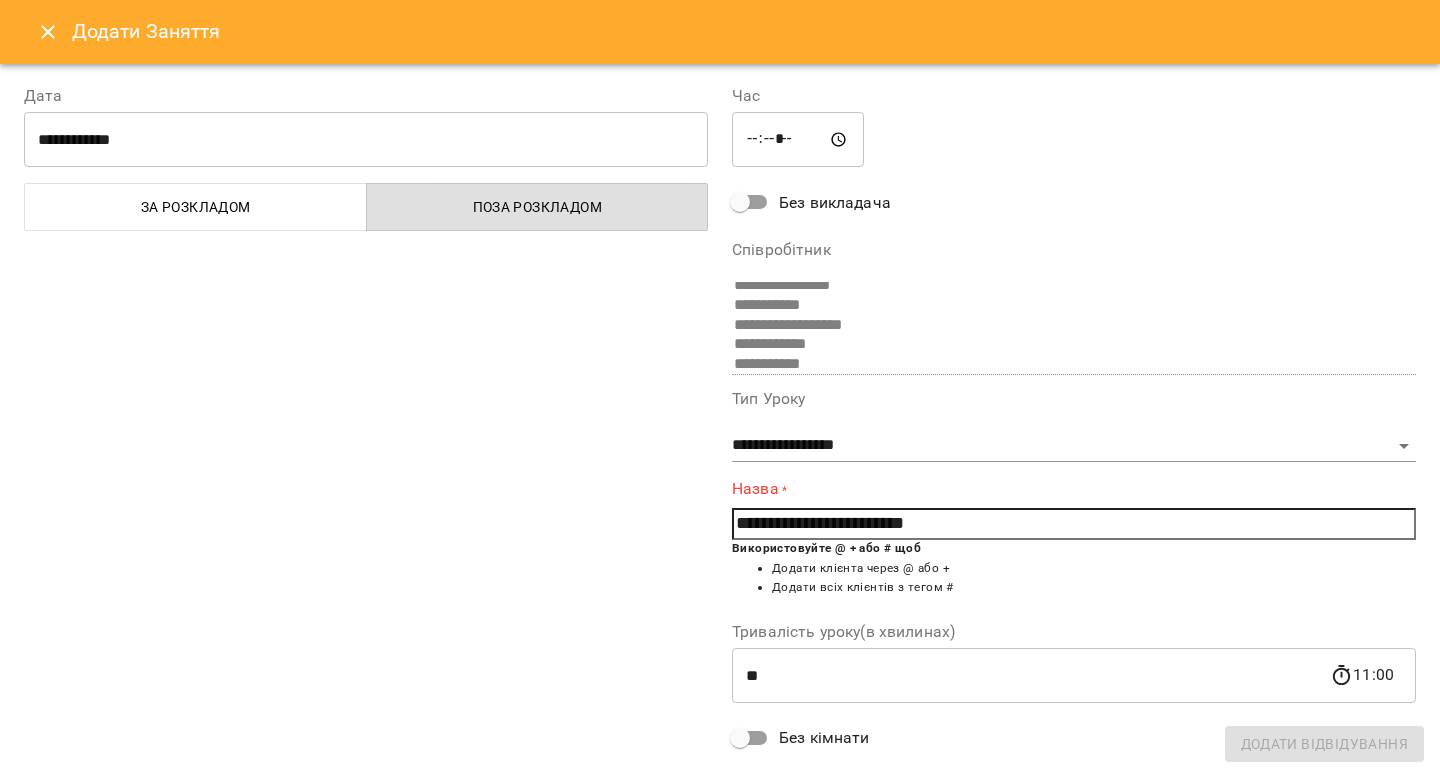 click on "**********" at bounding box center [1074, 524] 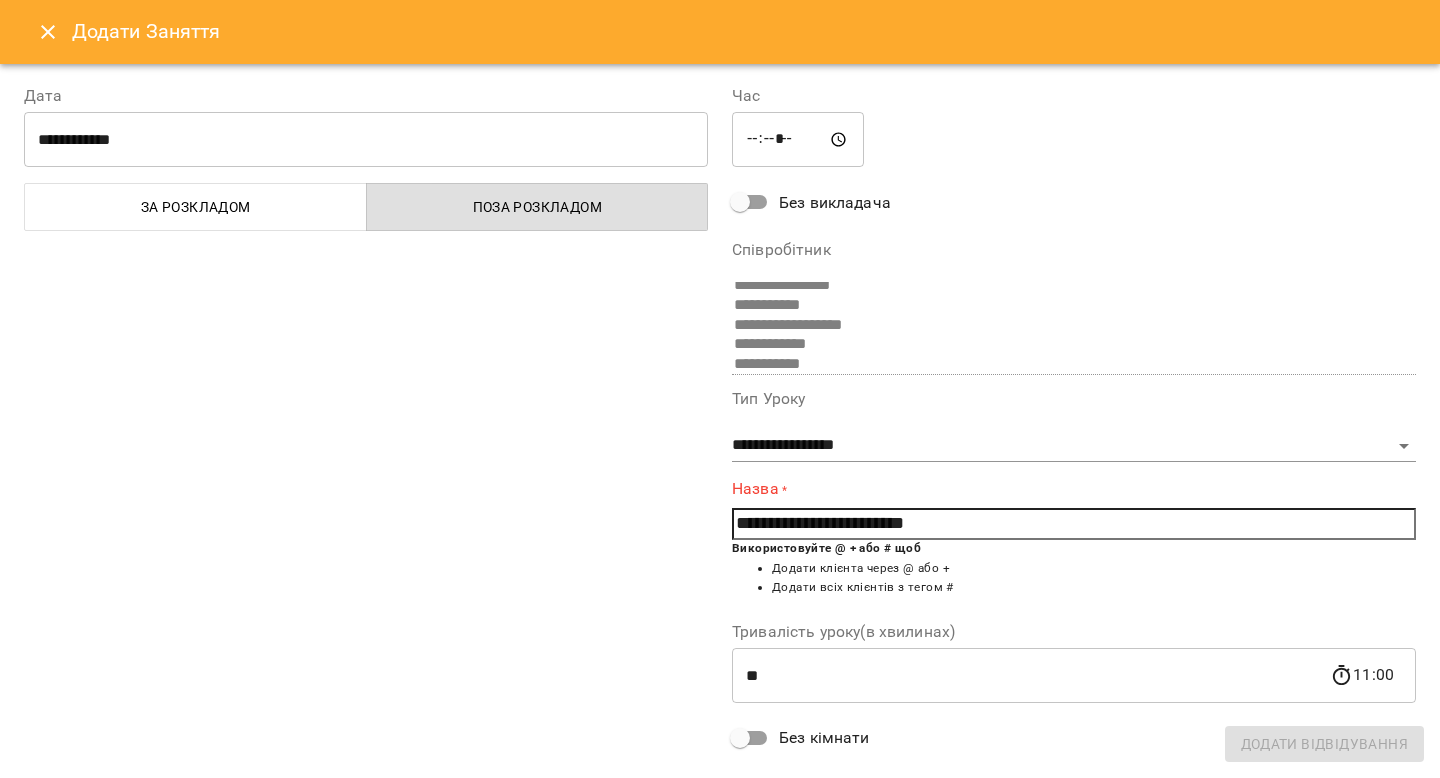 click on "**********" at bounding box center [1074, 524] 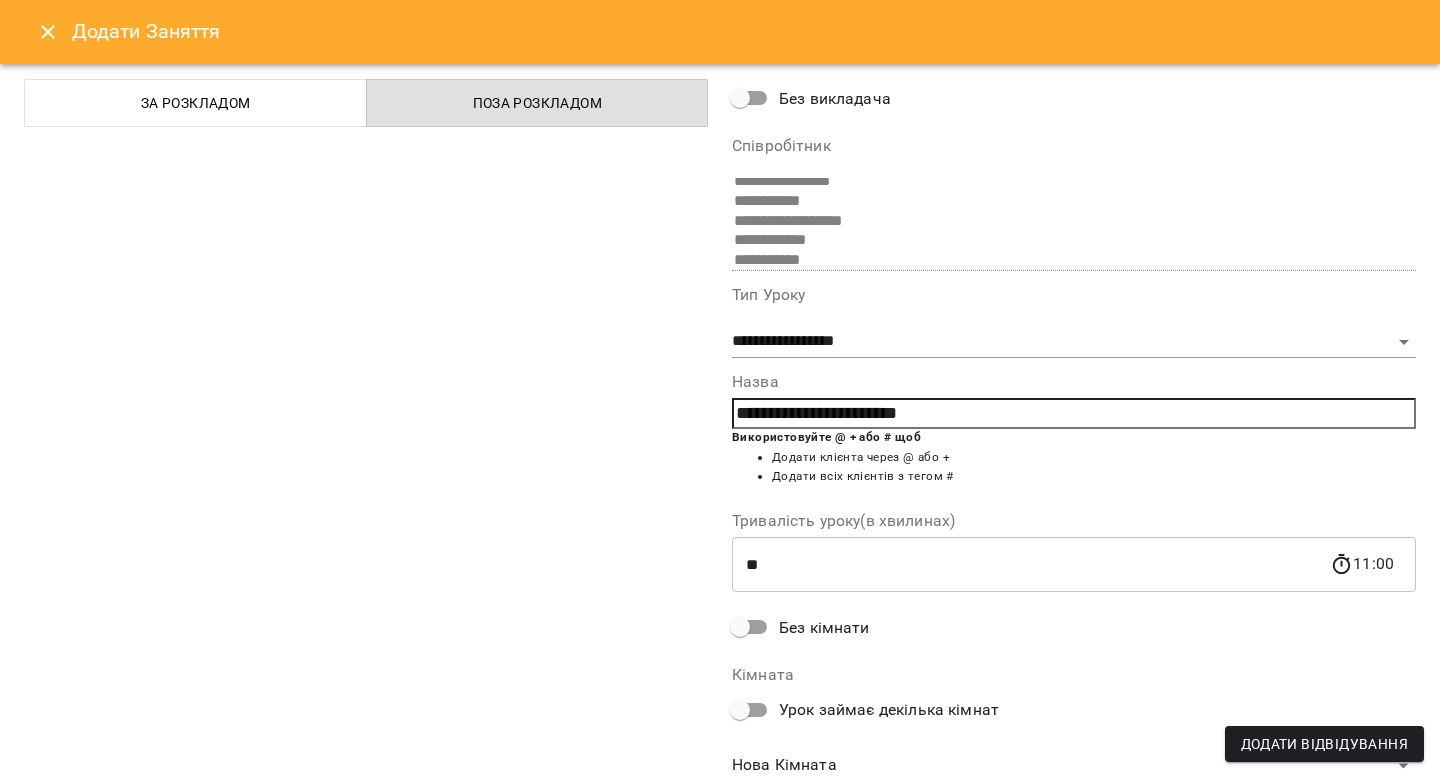 scroll, scrollTop: 175, scrollLeft: 0, axis: vertical 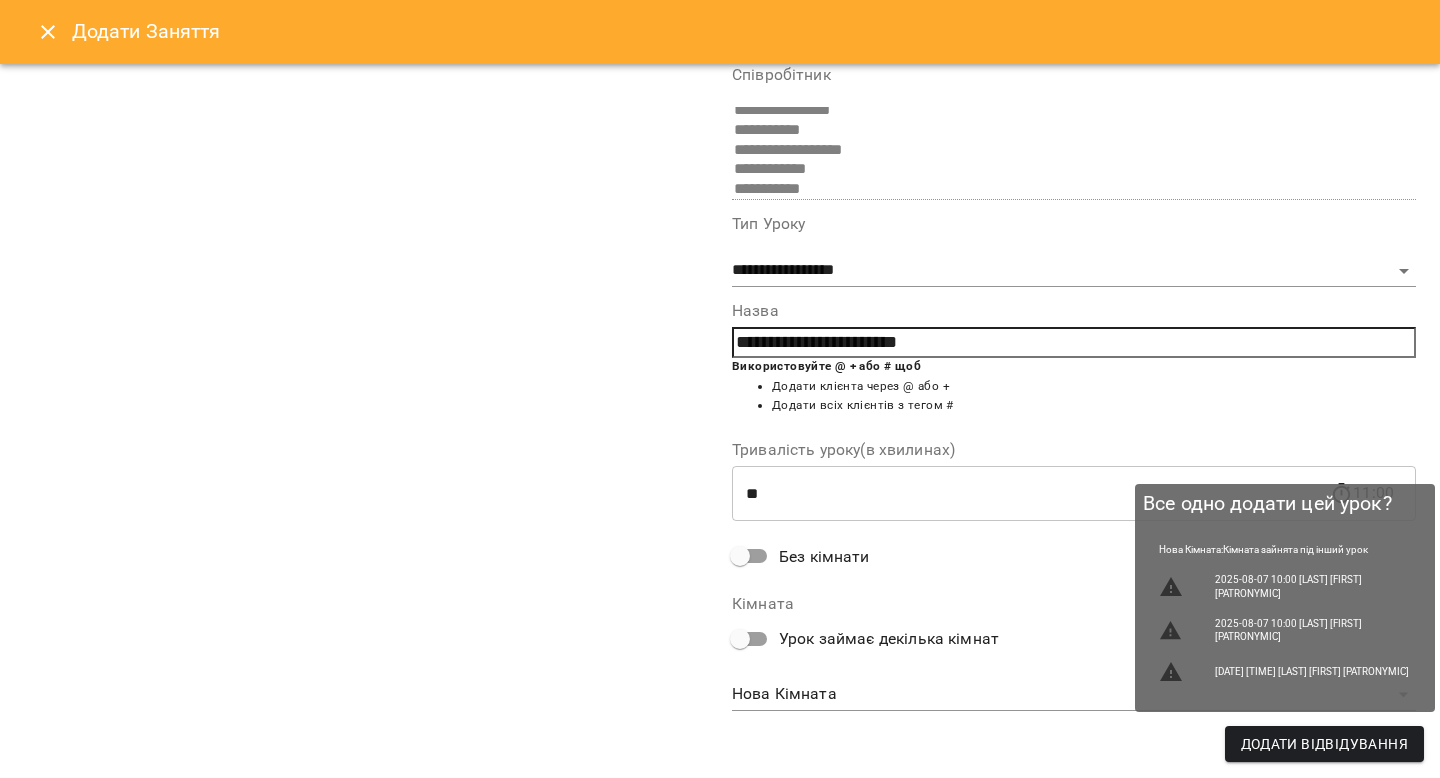 type on "**********" 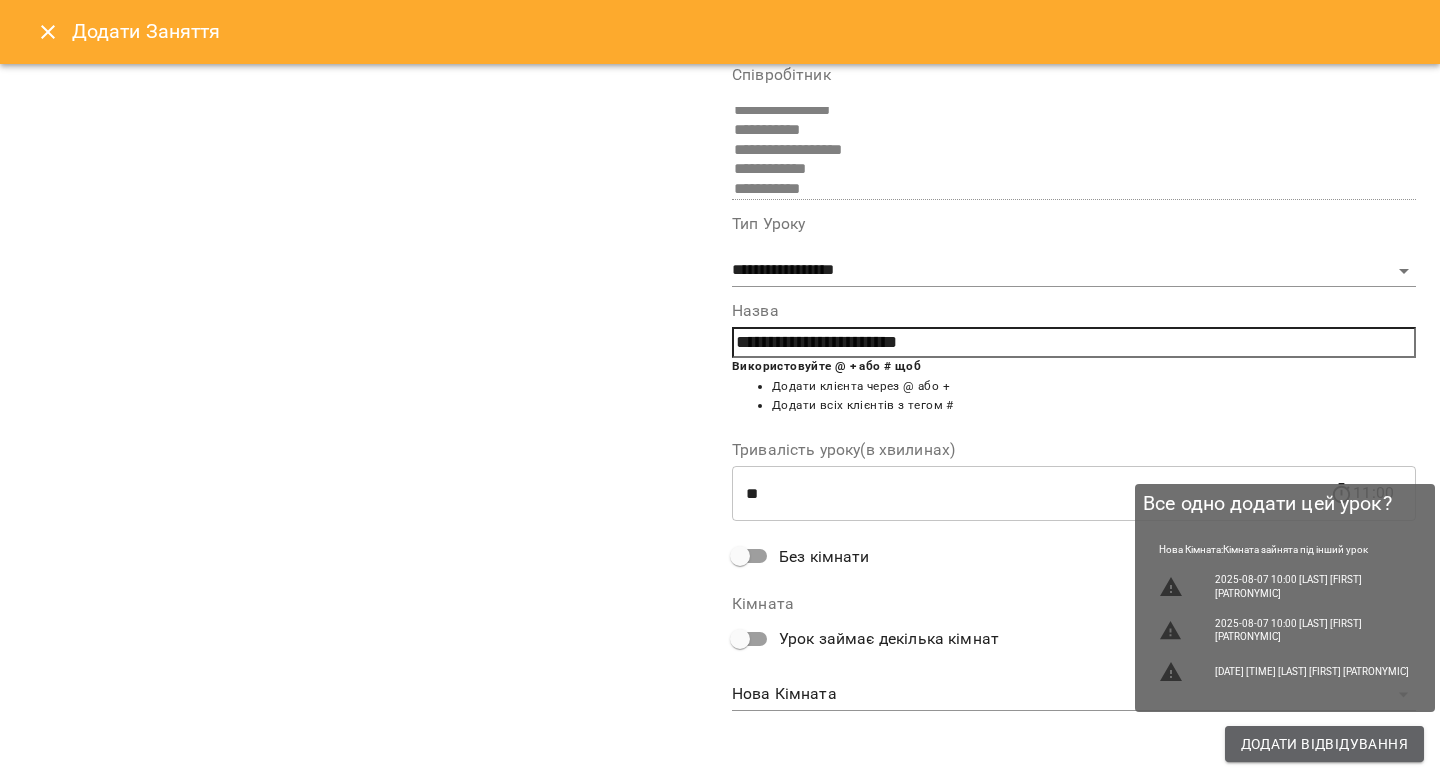 click on "Додати Відвідування" at bounding box center (1324, 744) 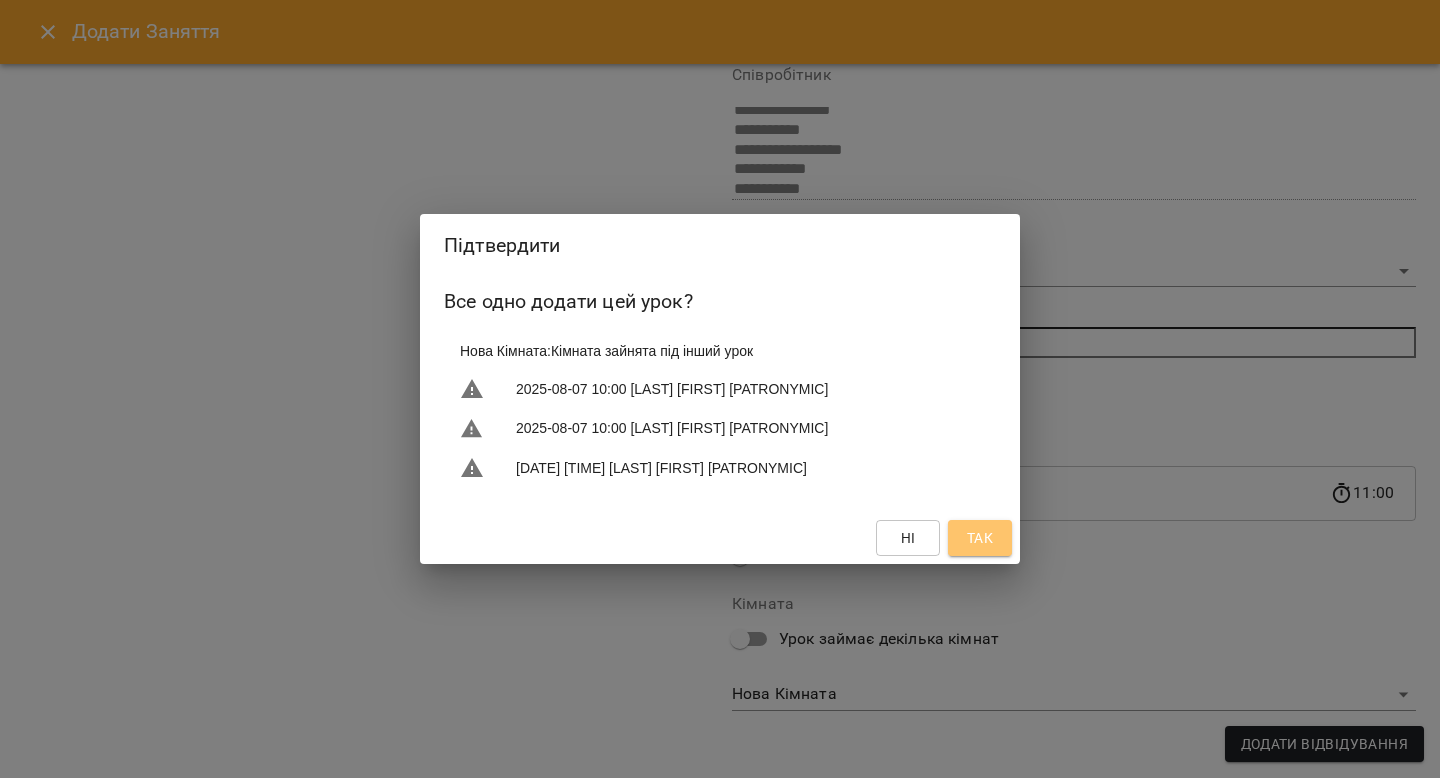 click on "Так" at bounding box center [980, 538] 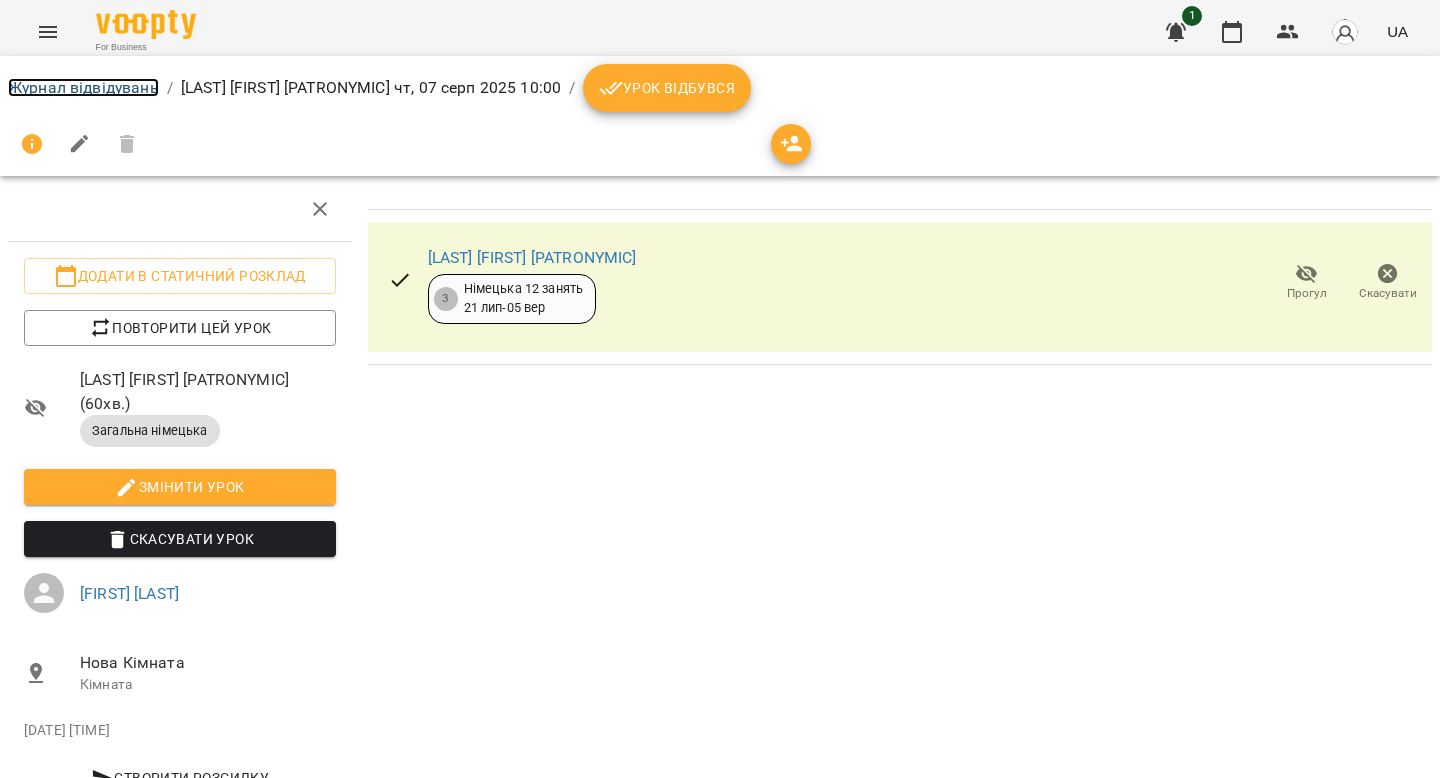 click on "Журнал відвідувань" at bounding box center [83, 87] 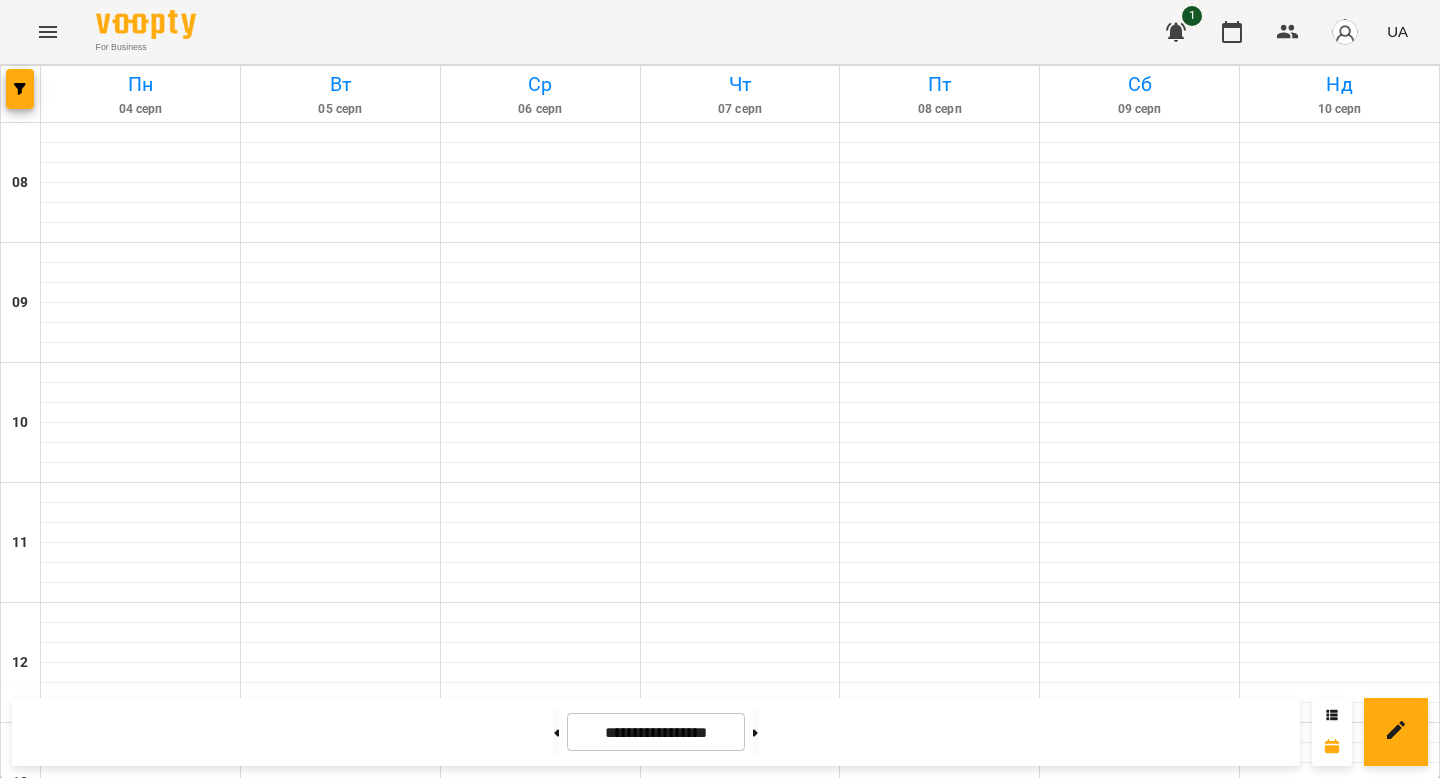 click 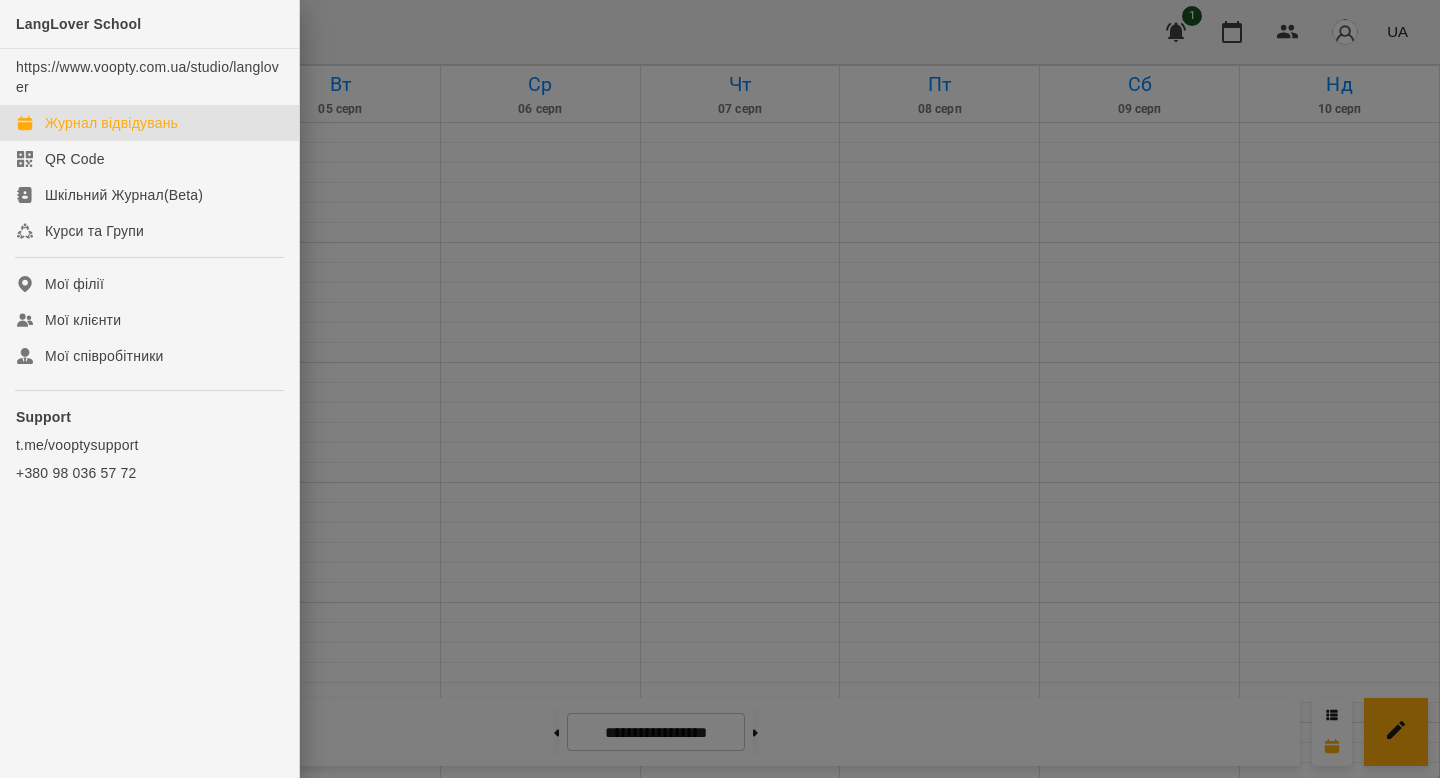 click at bounding box center (720, 389) 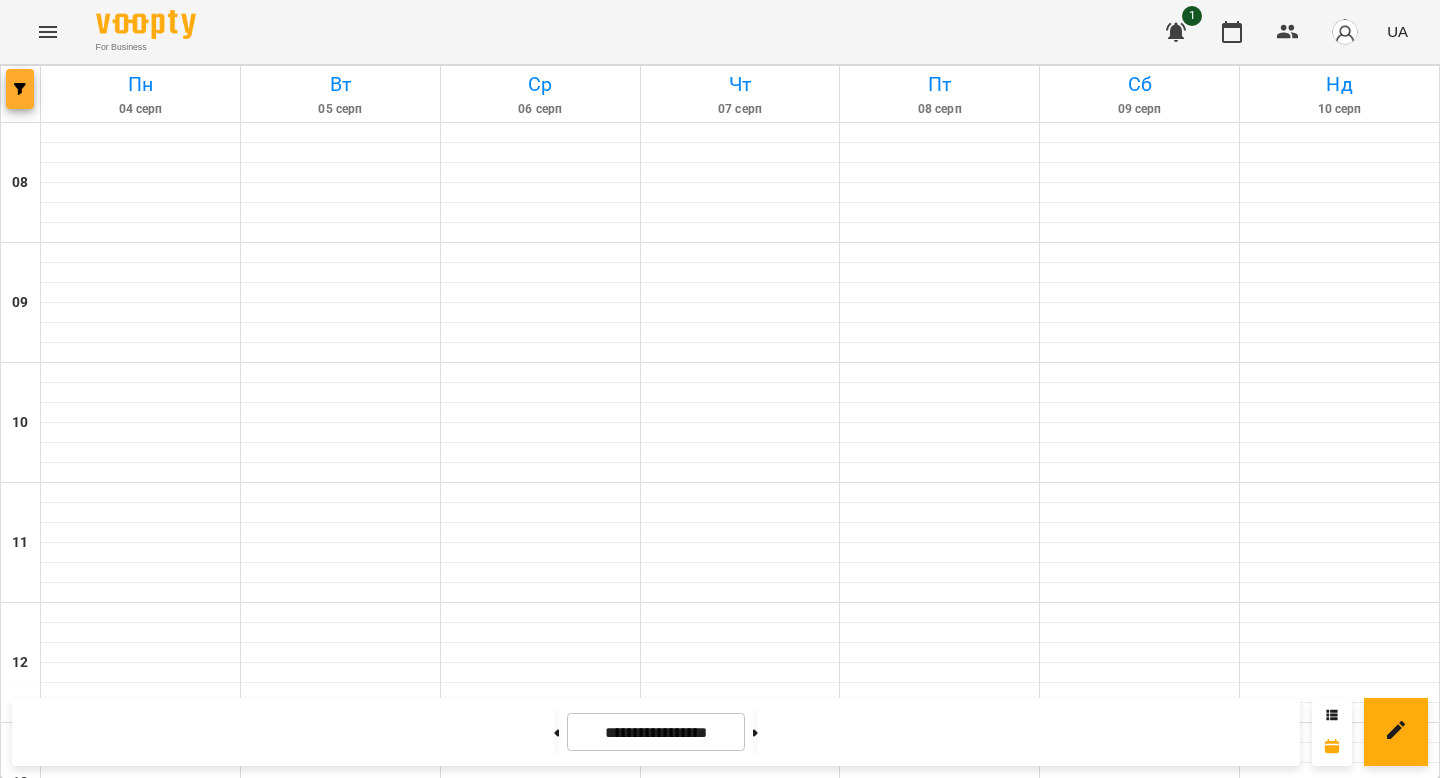 click at bounding box center [20, 89] 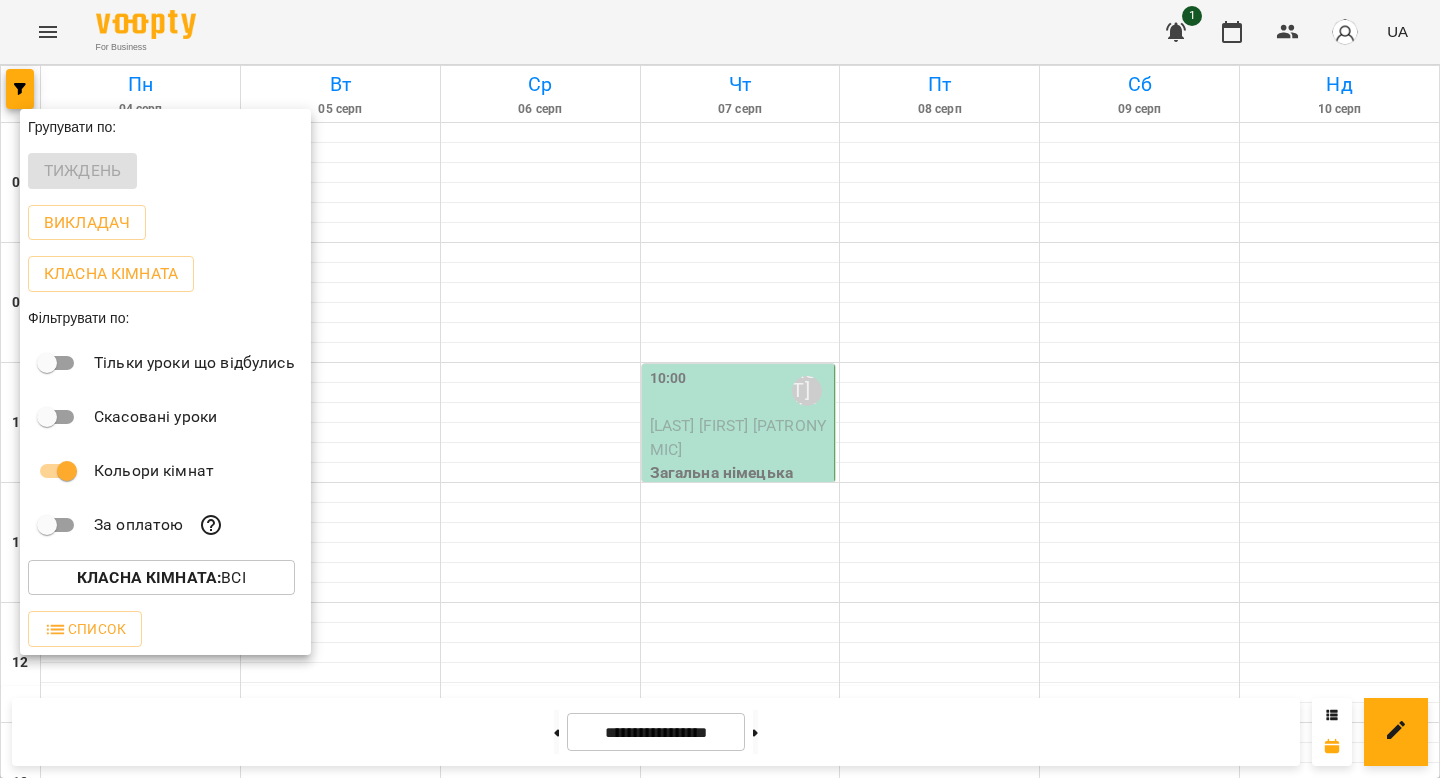 click at bounding box center [720, 389] 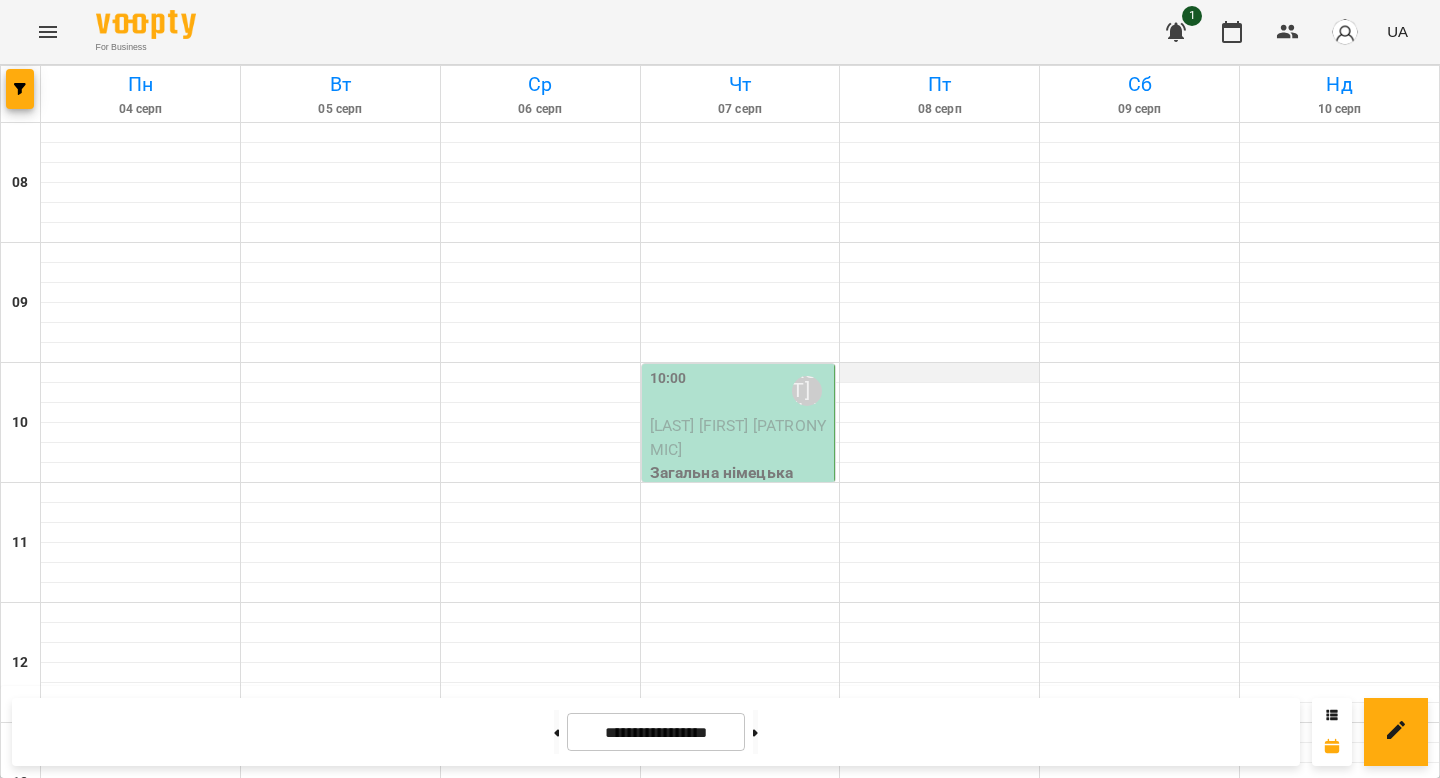 click at bounding box center [939, 373] 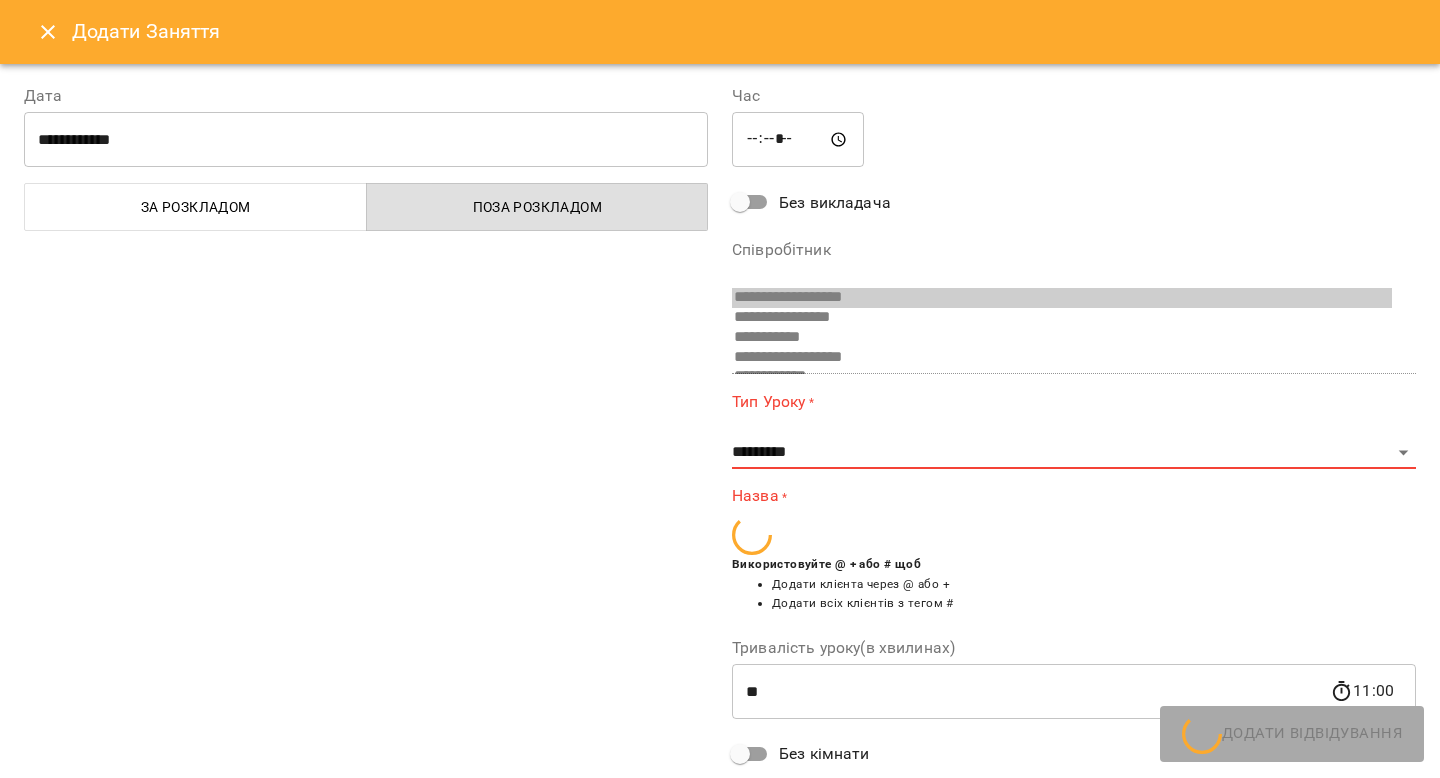 scroll, scrollTop: 32, scrollLeft: 0, axis: vertical 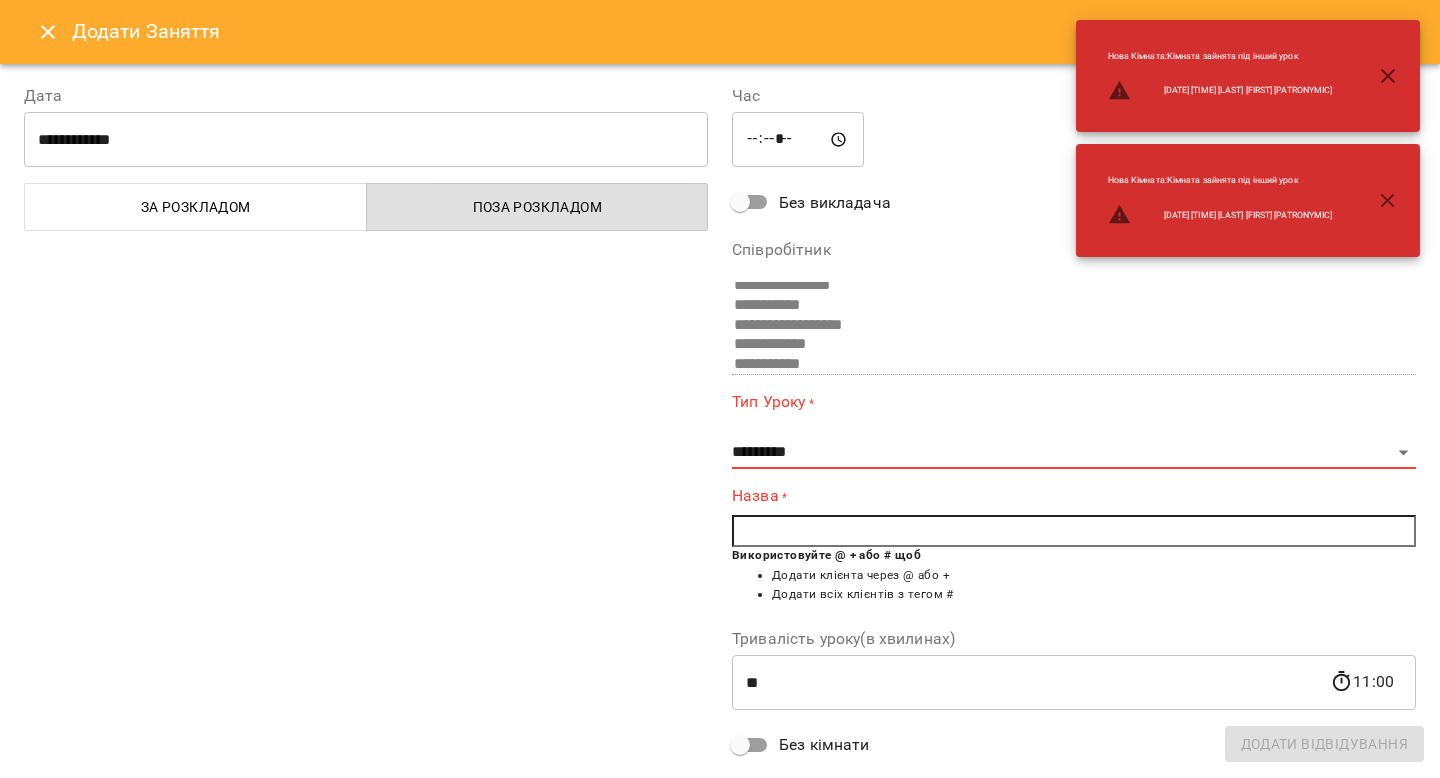 click at bounding box center [1074, 531] 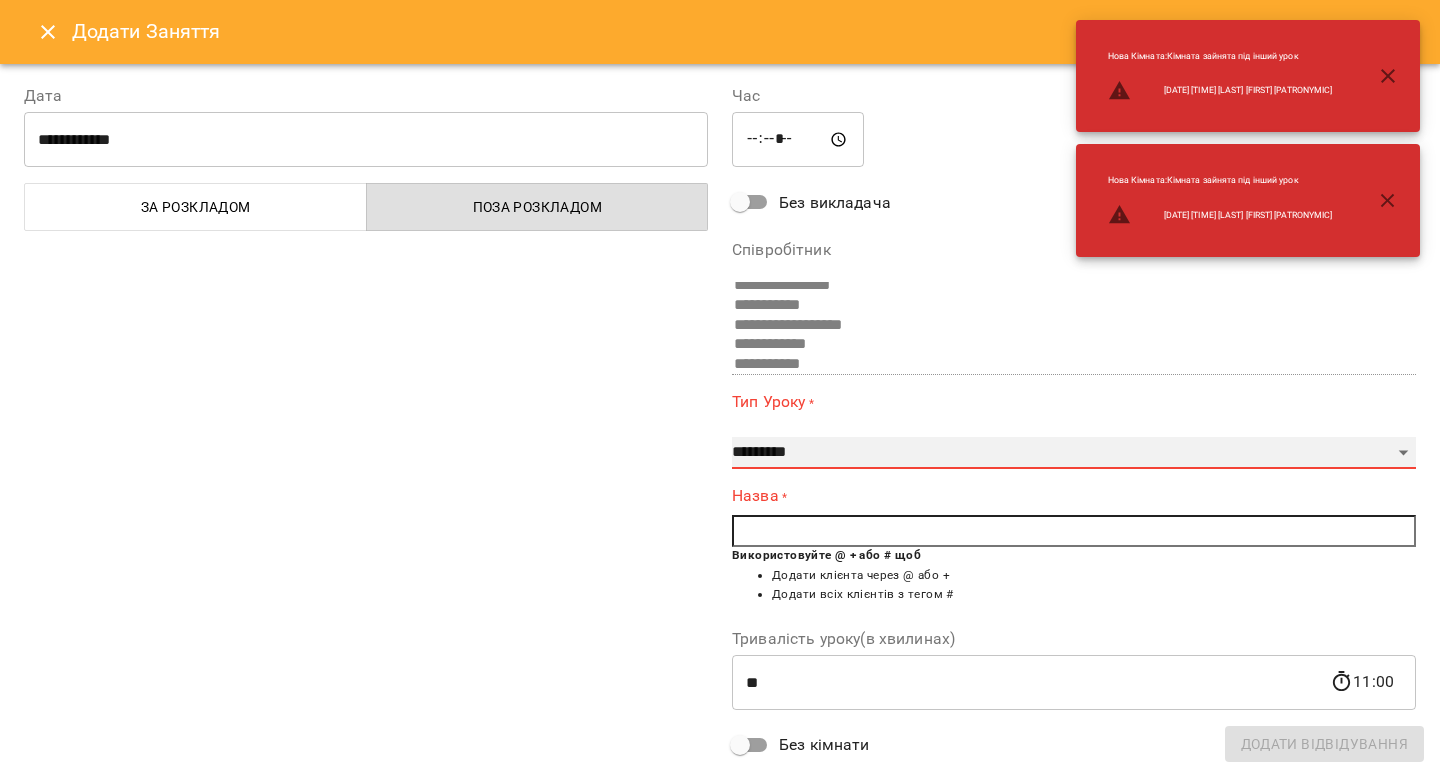 click on "**********" at bounding box center [1074, 453] 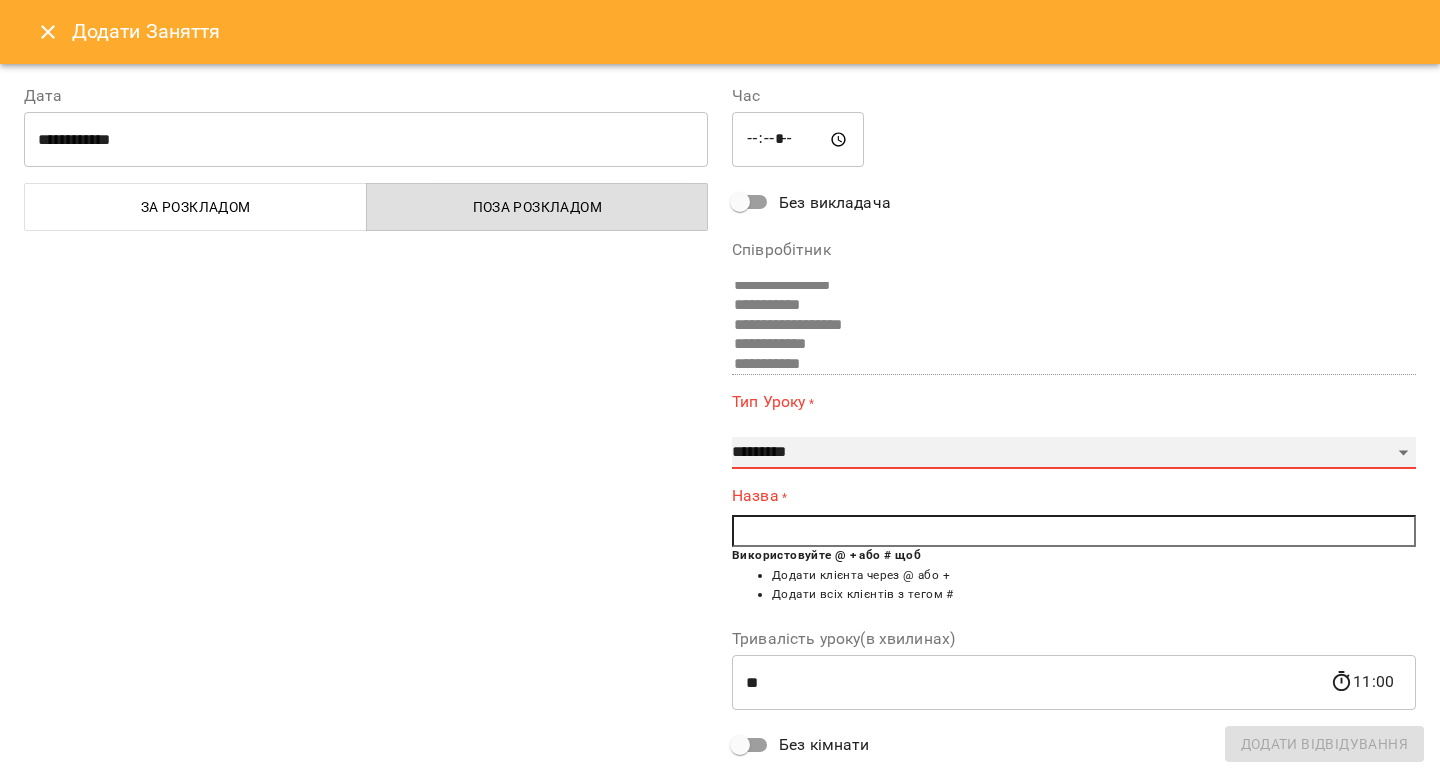 select on "**********" 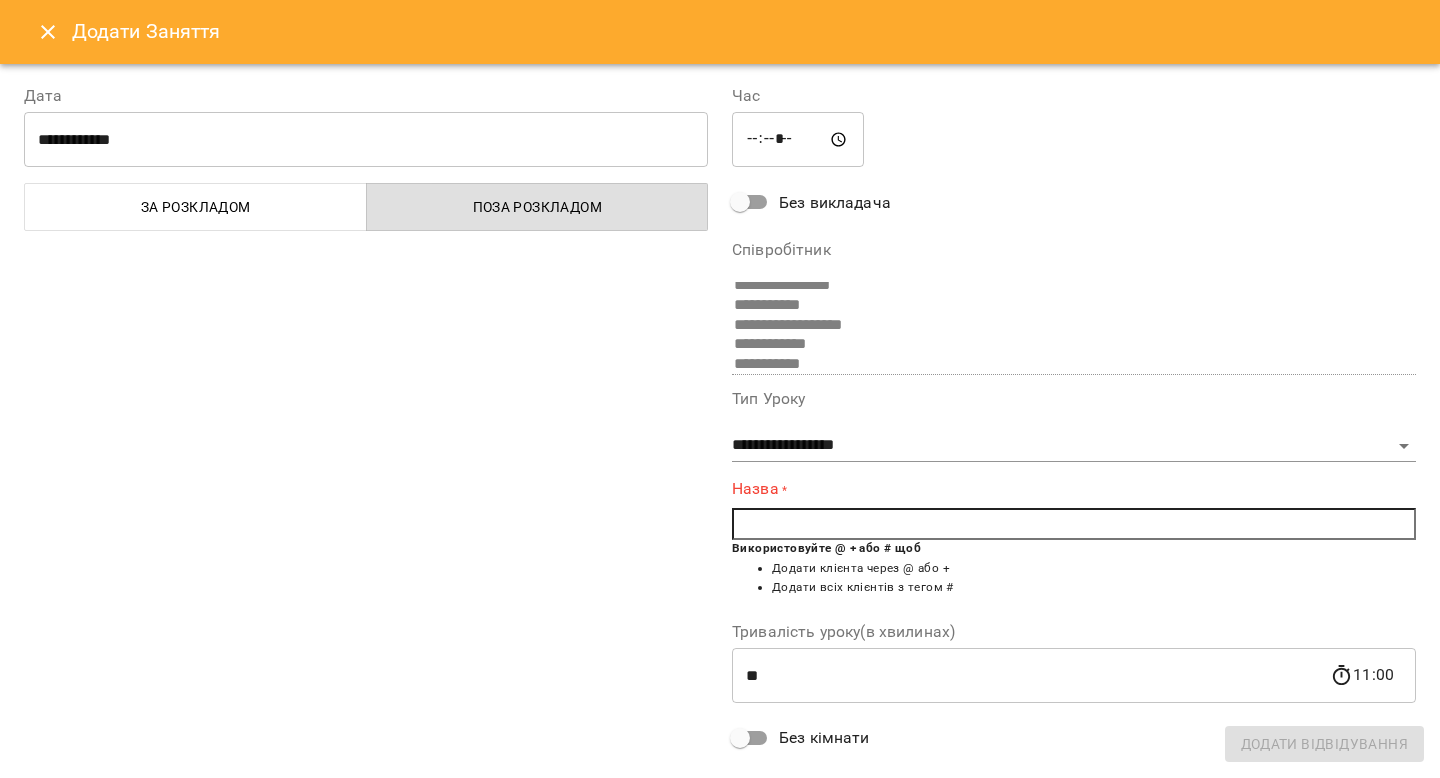click at bounding box center (1074, 524) 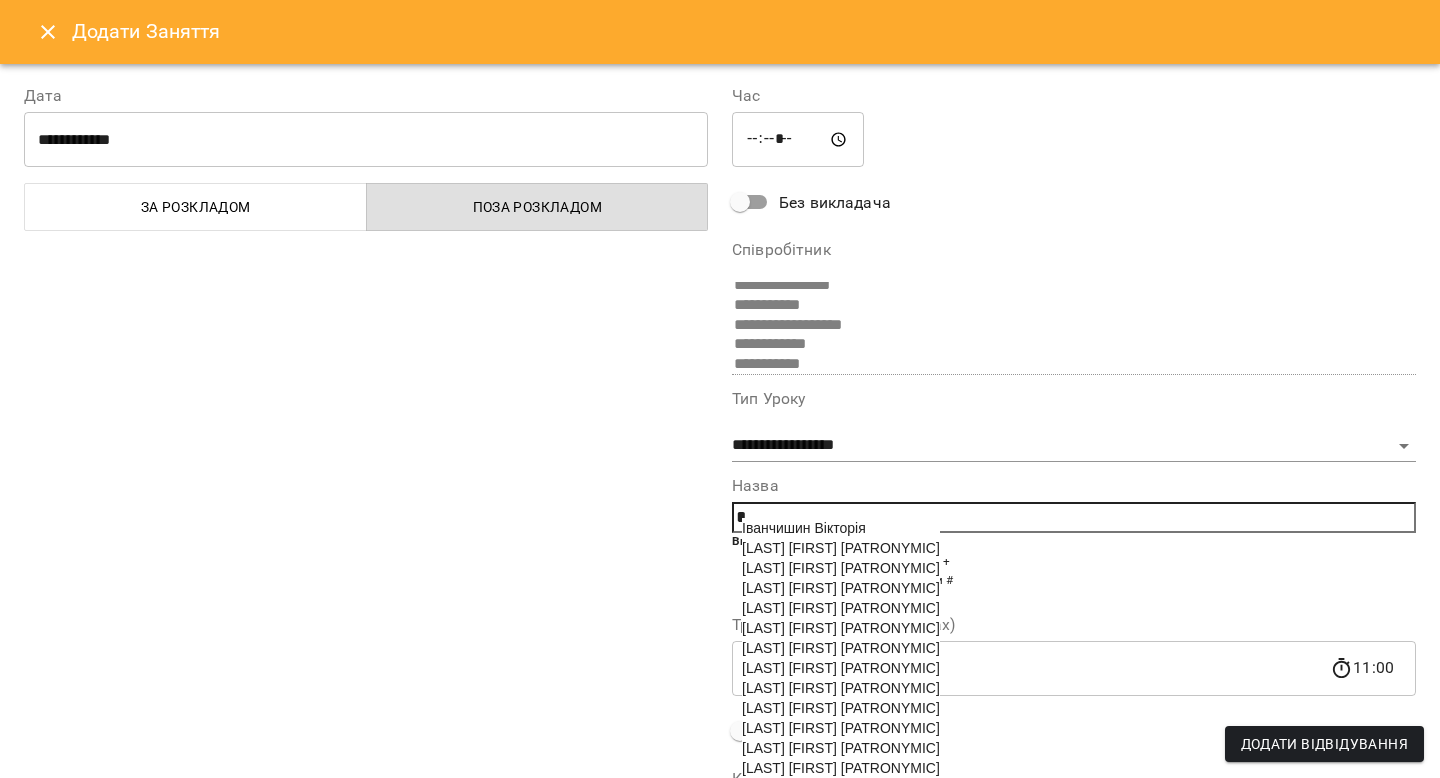 click on "[LAST] [FIRST] [PATRONYMIC]" at bounding box center [841, 708] 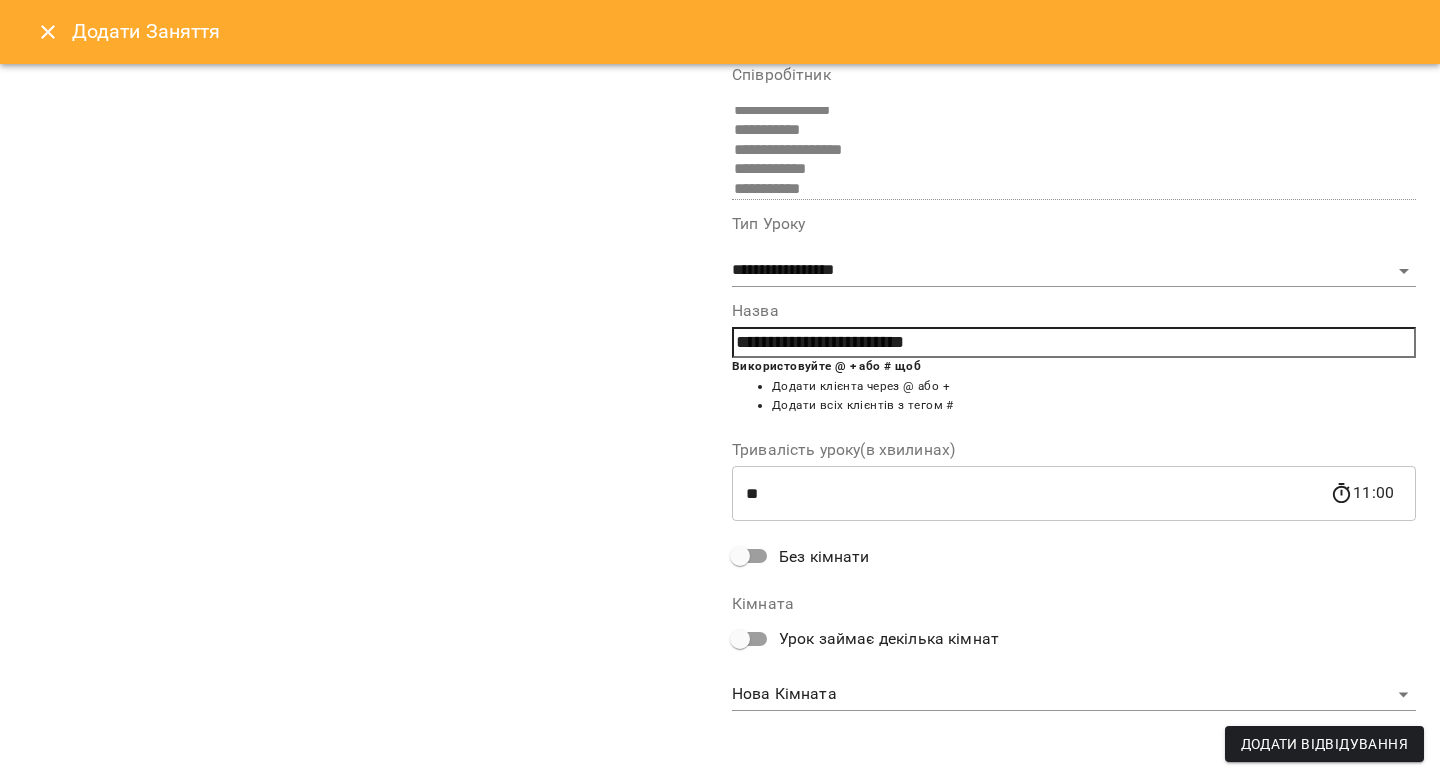 scroll, scrollTop: 0, scrollLeft: 0, axis: both 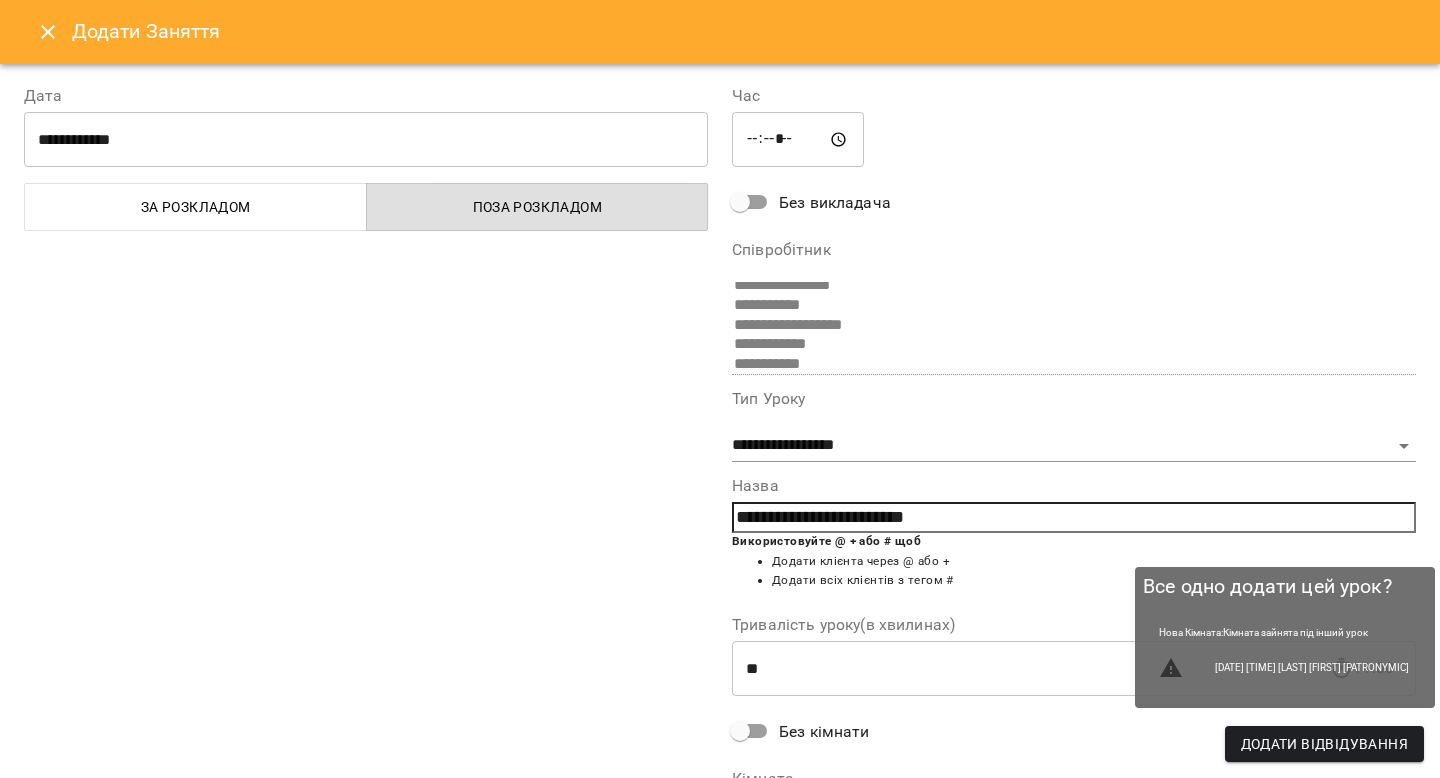 click on "Додати Відвідування" at bounding box center (1324, 744) 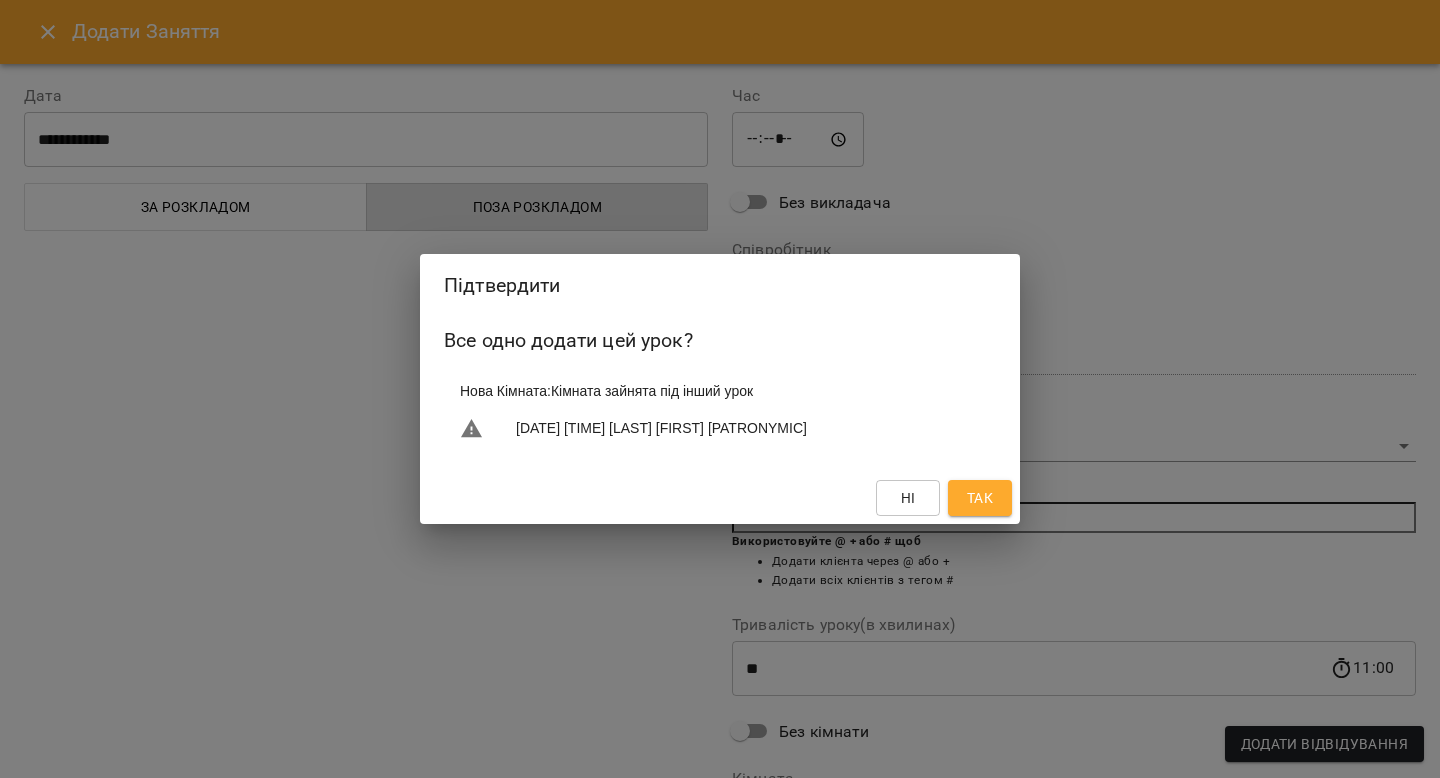 click on "Так" at bounding box center [980, 498] 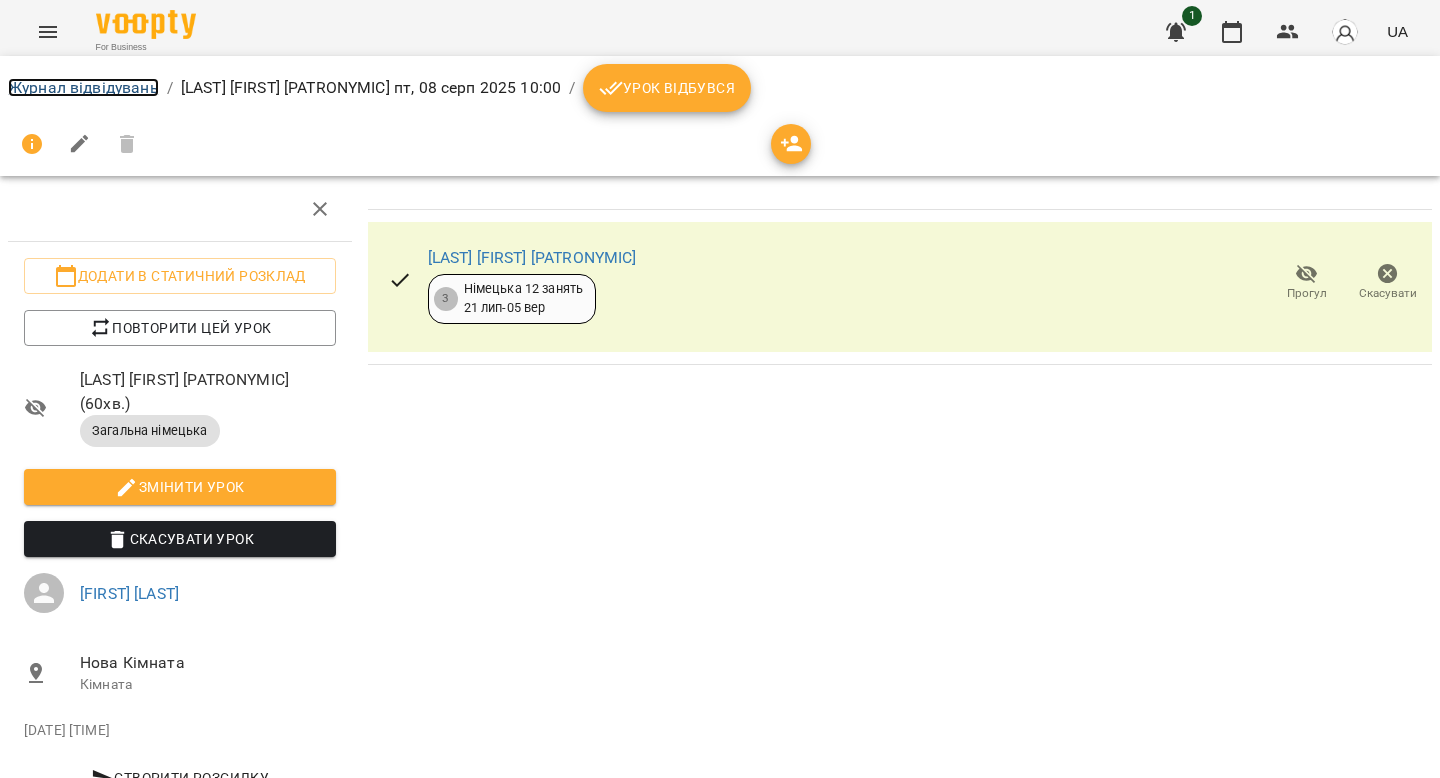 click on "Журнал відвідувань" at bounding box center [83, 87] 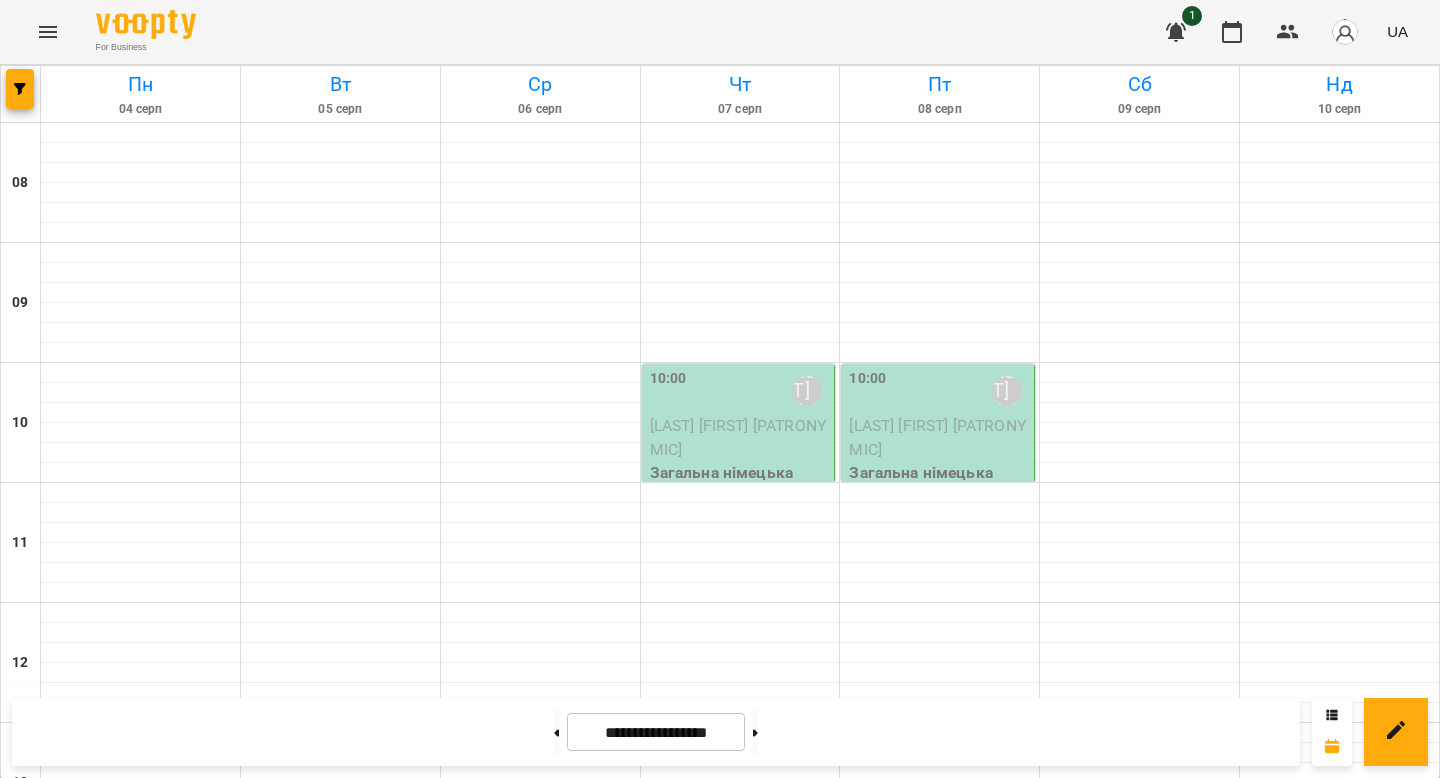 click on "[LAST] [FIRST] [PATRONYMIC]" at bounding box center (738, 437) 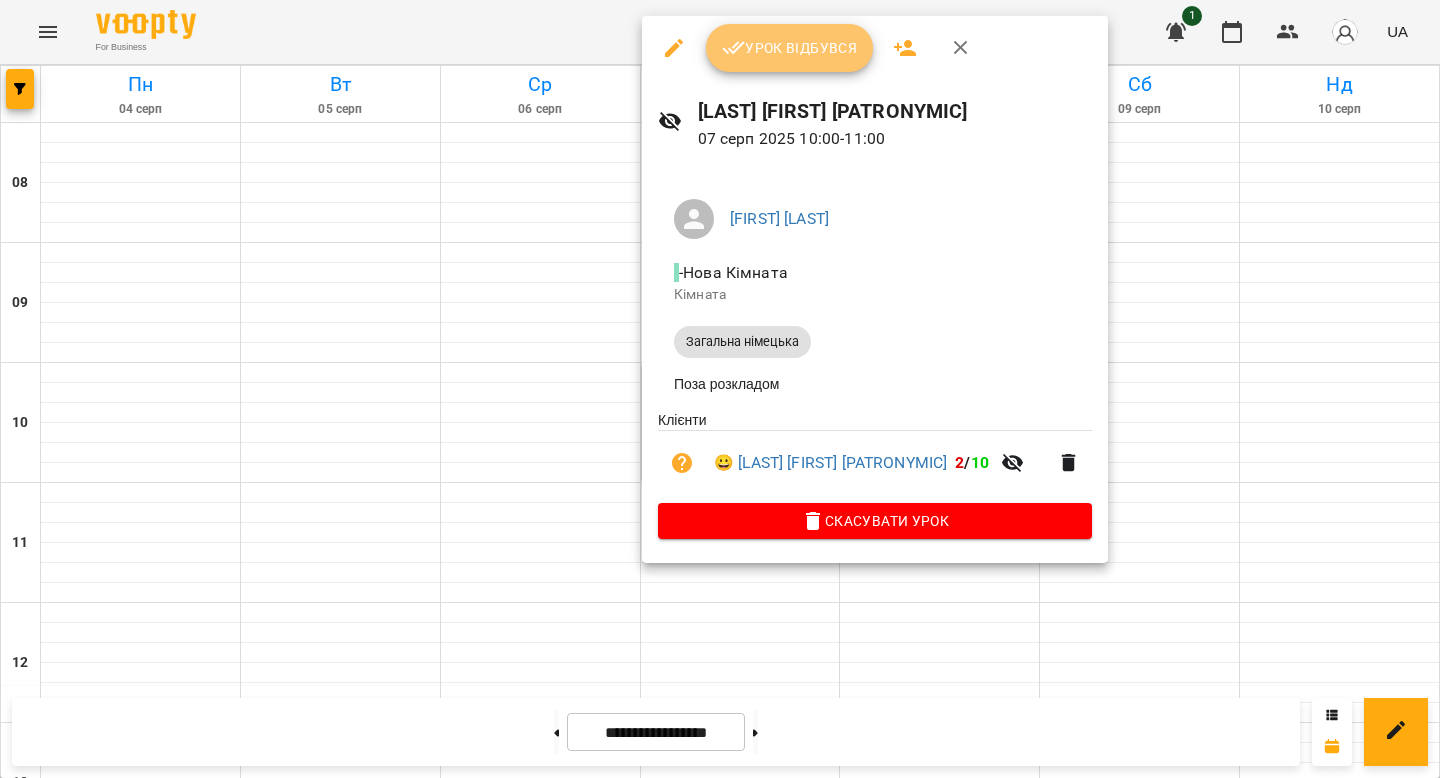 click on "Урок відбувся" at bounding box center [790, 48] 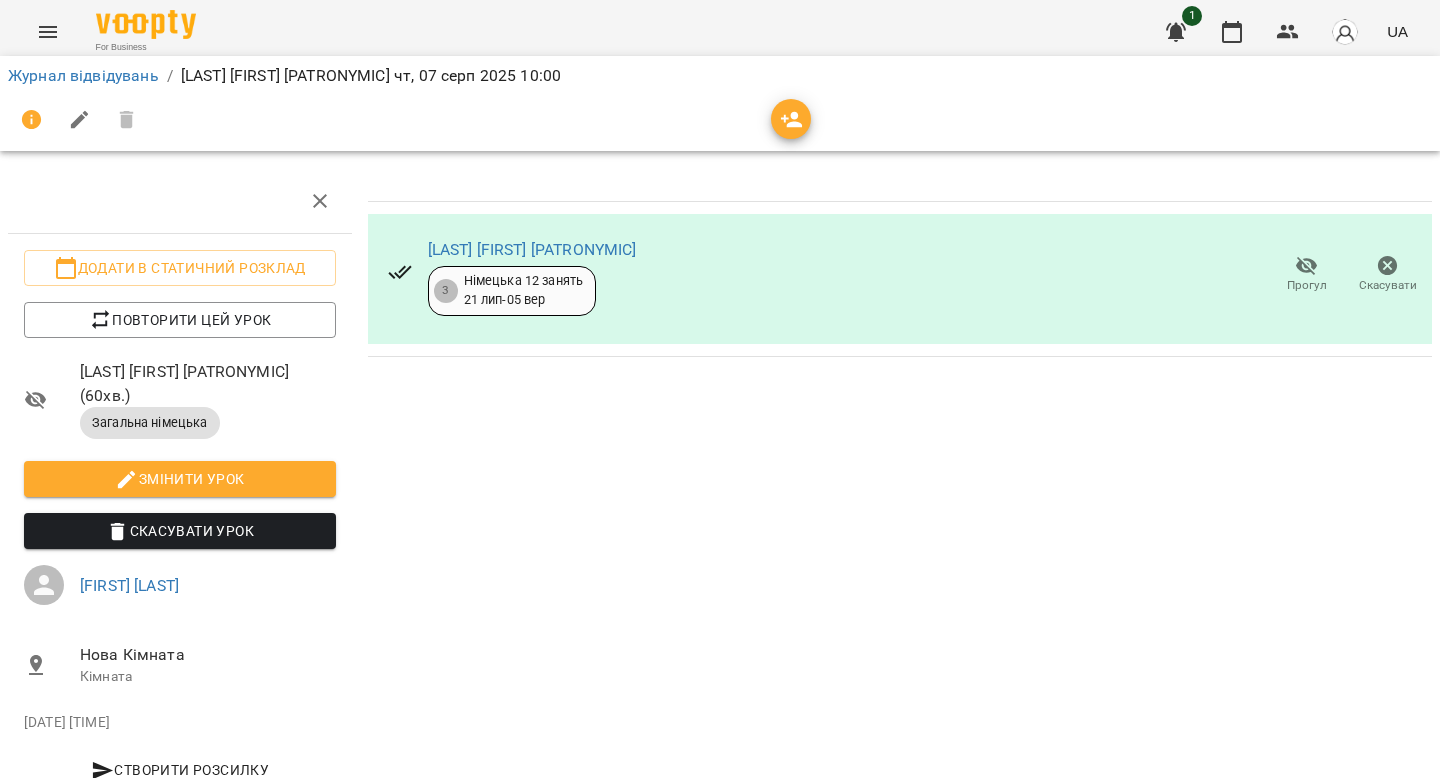 scroll, scrollTop: 27, scrollLeft: 0, axis: vertical 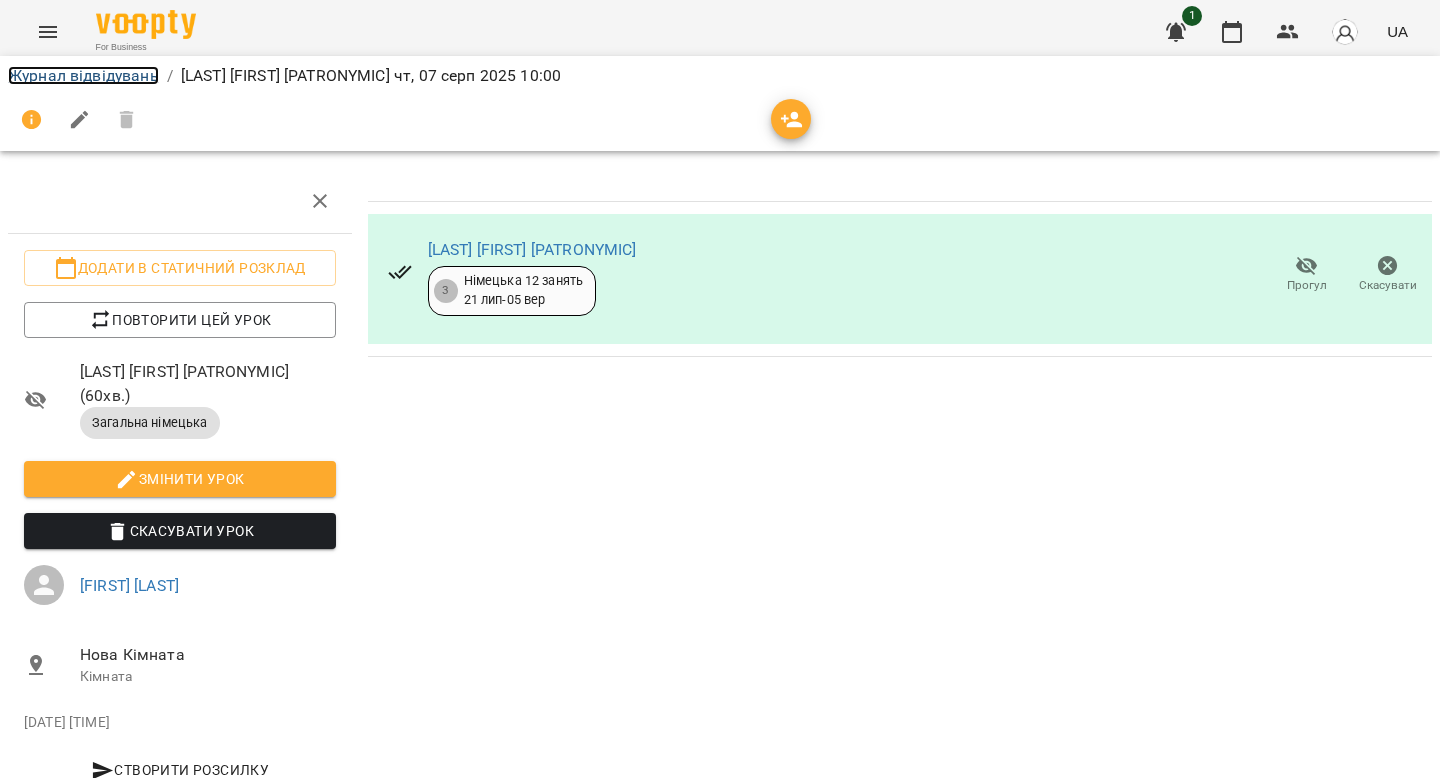 click on "Журнал відвідувань" at bounding box center (83, 75) 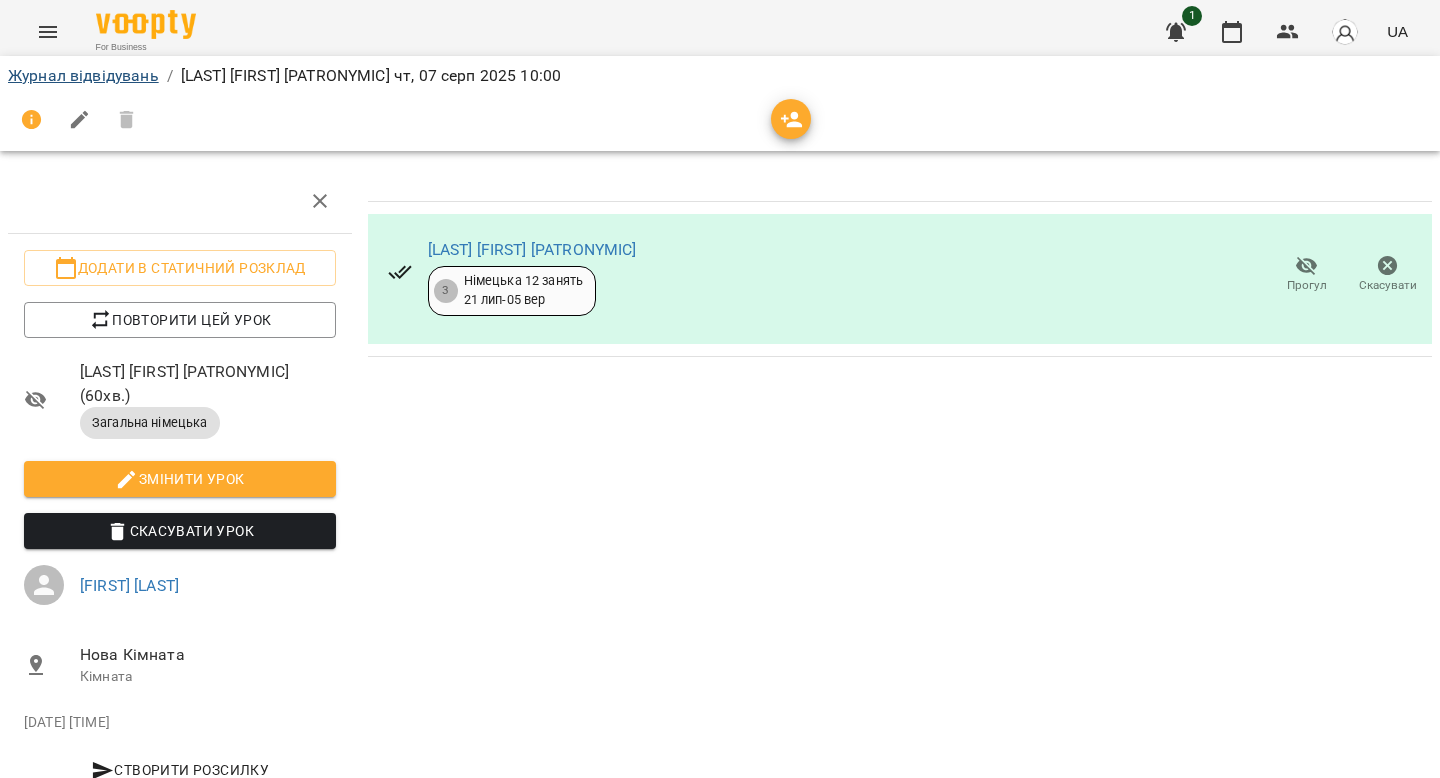 scroll, scrollTop: 0, scrollLeft: 0, axis: both 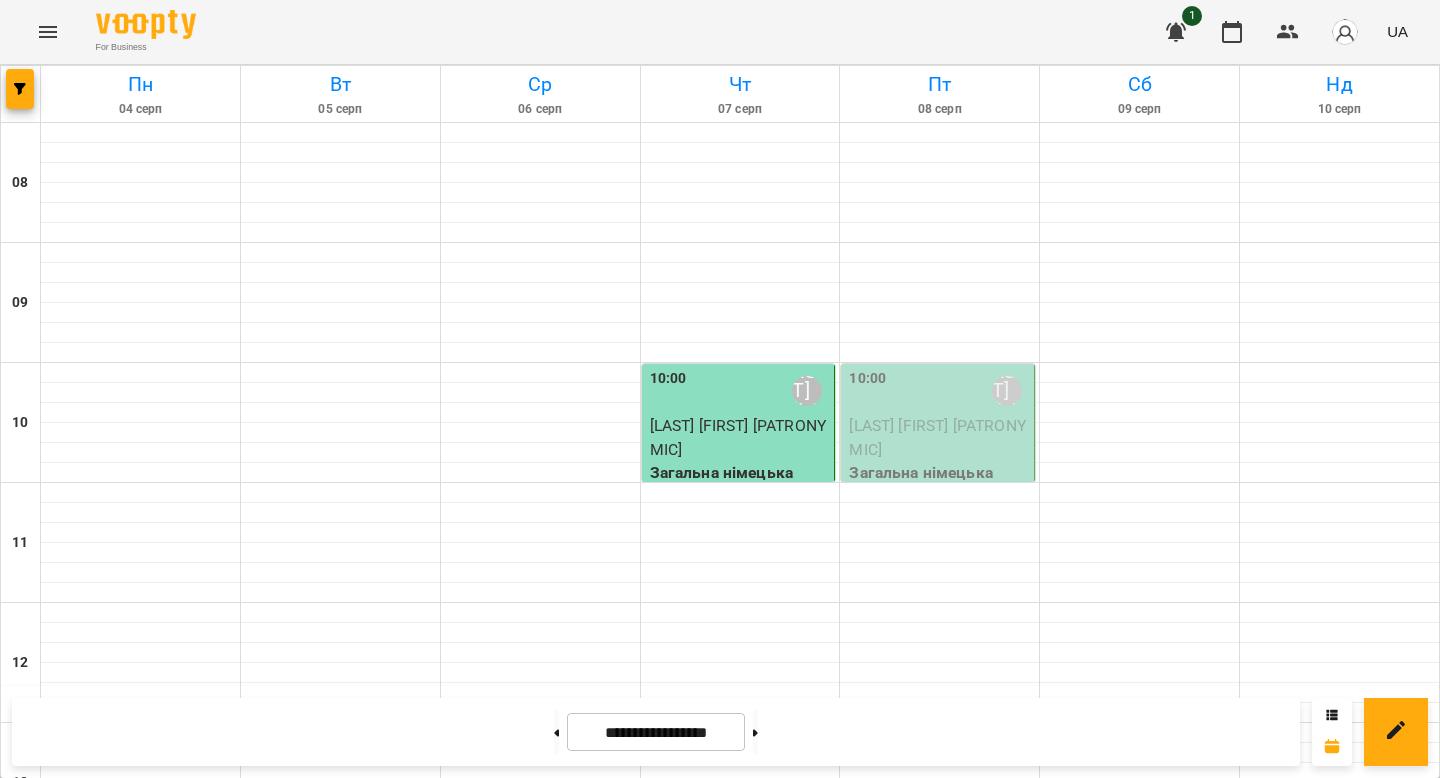click on "[LAST] [FIRST] [PATRONYMIC]" at bounding box center [939, 437] 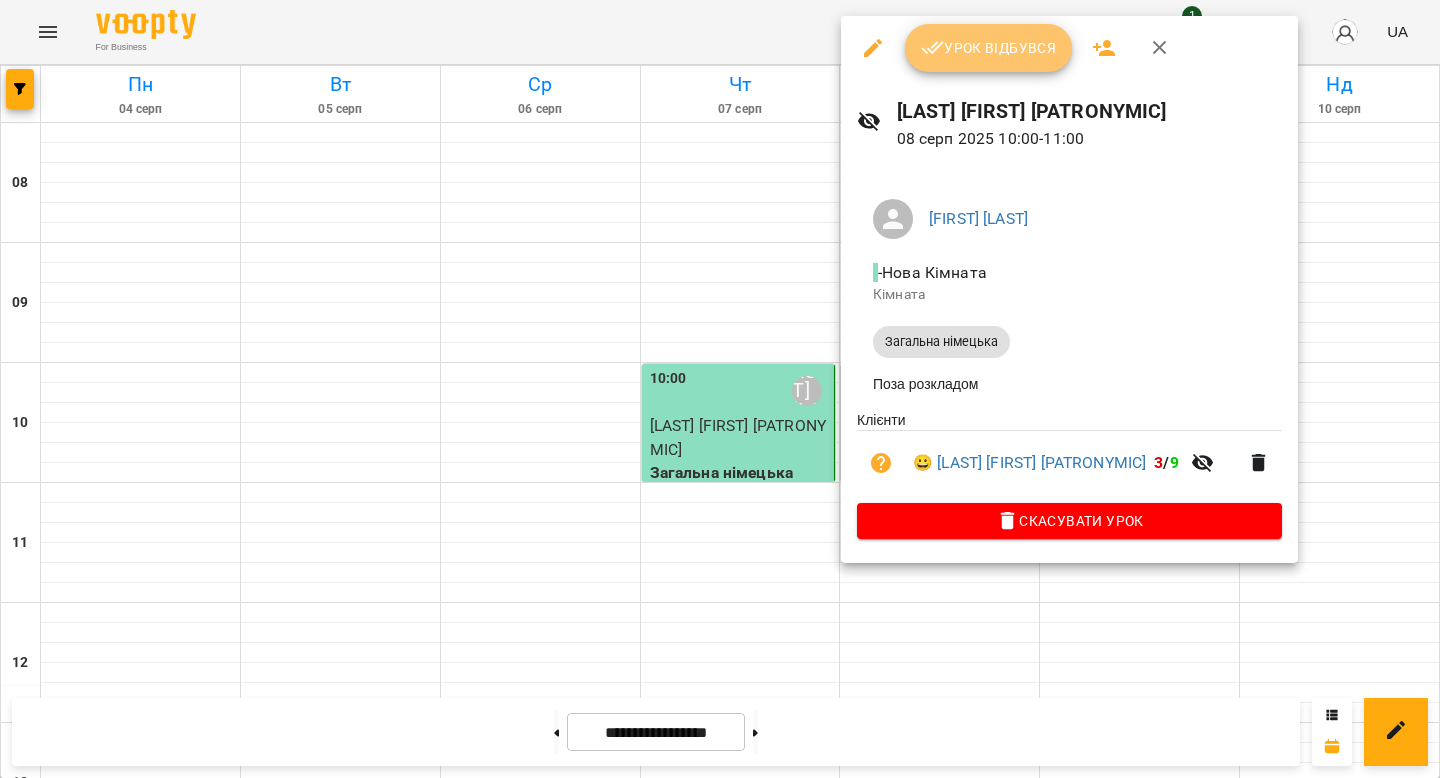 click on "Урок відбувся" at bounding box center [989, 48] 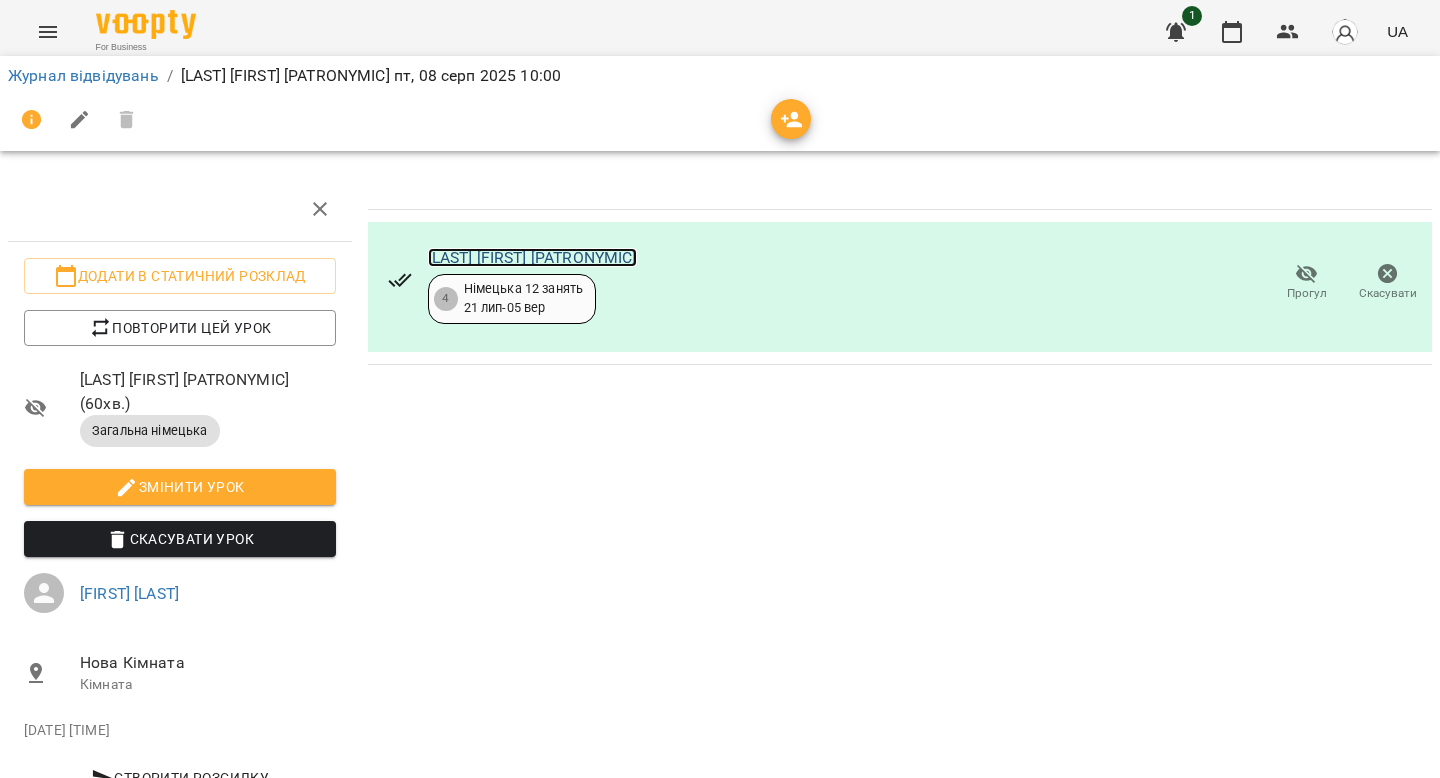 click on "[LAST] [FIRST] [PATRONYMIC]" at bounding box center (532, 257) 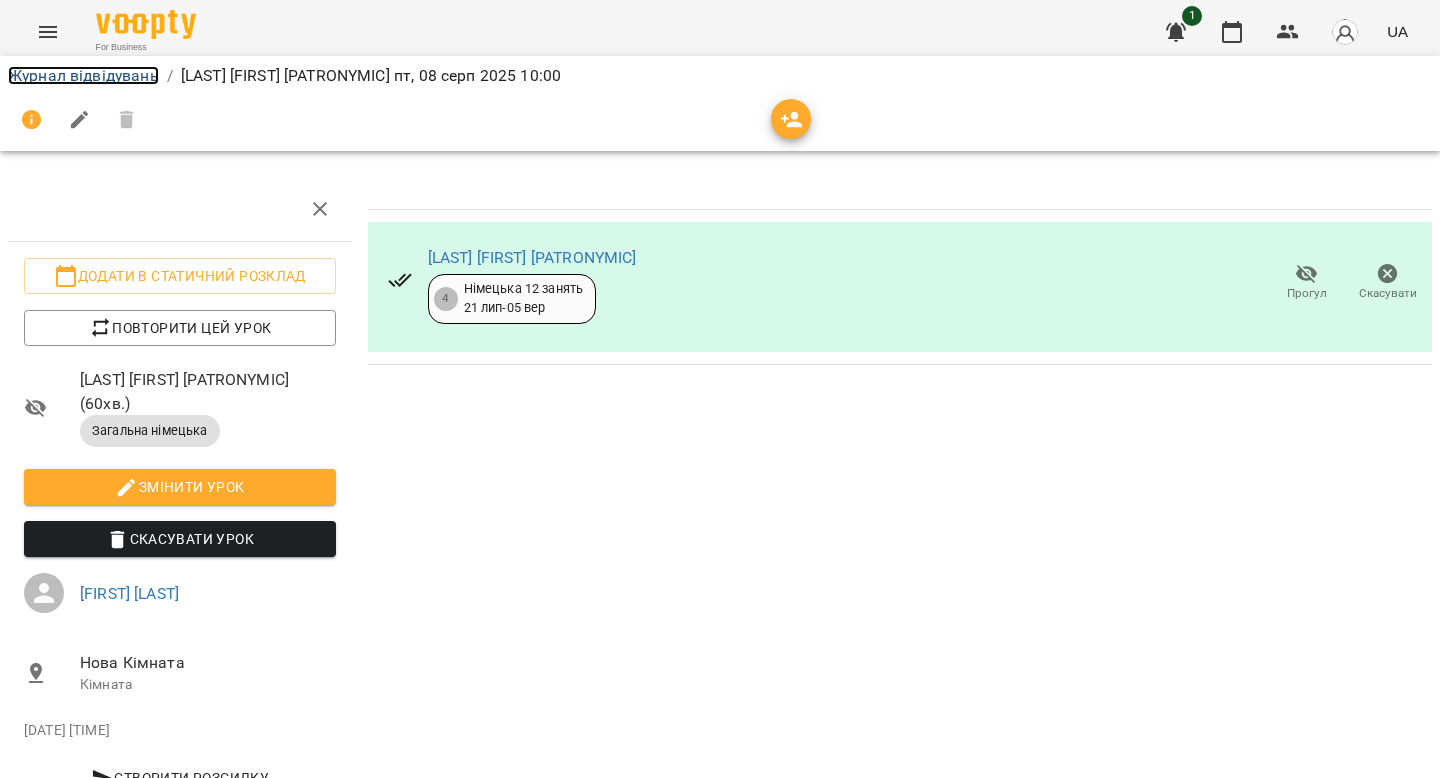 click on "Журнал відвідувань" at bounding box center [83, 75] 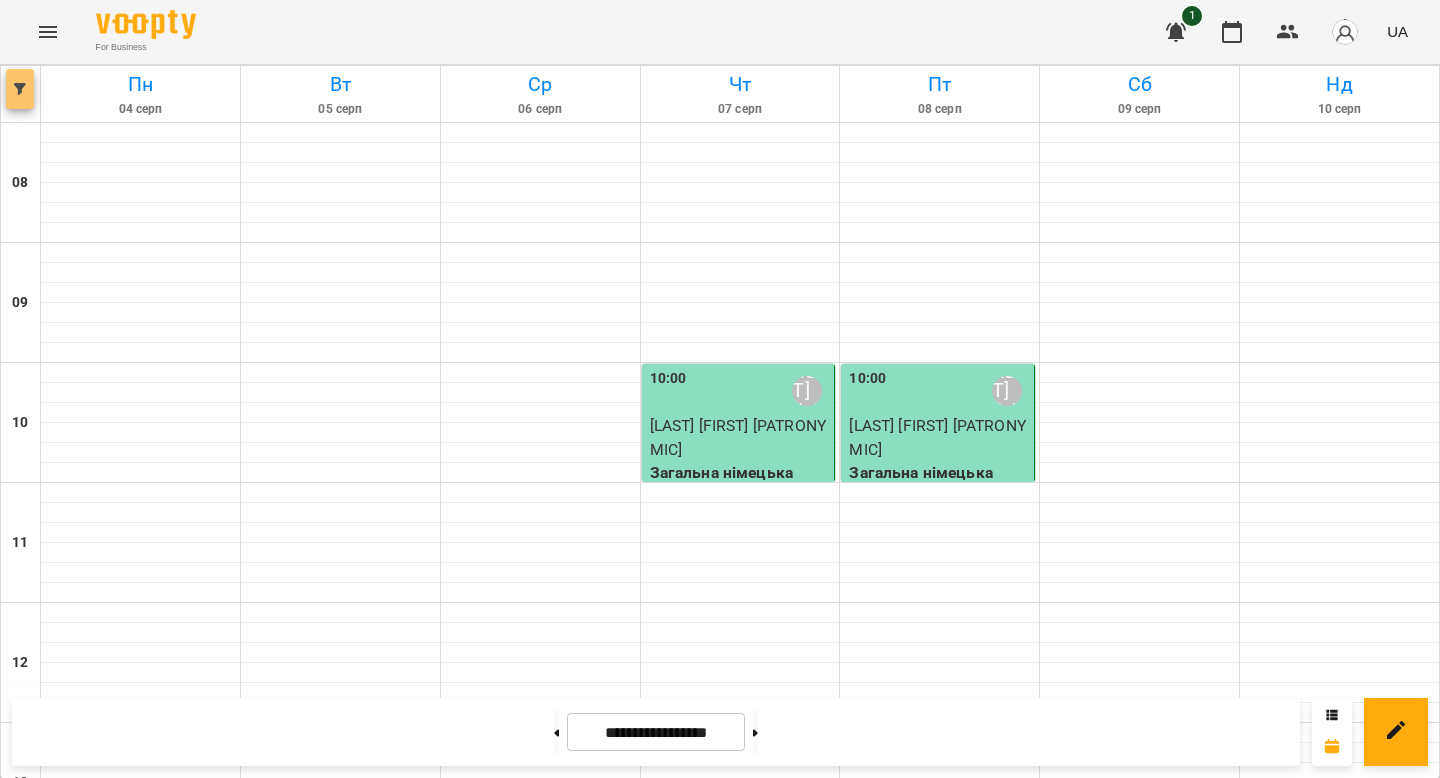 click 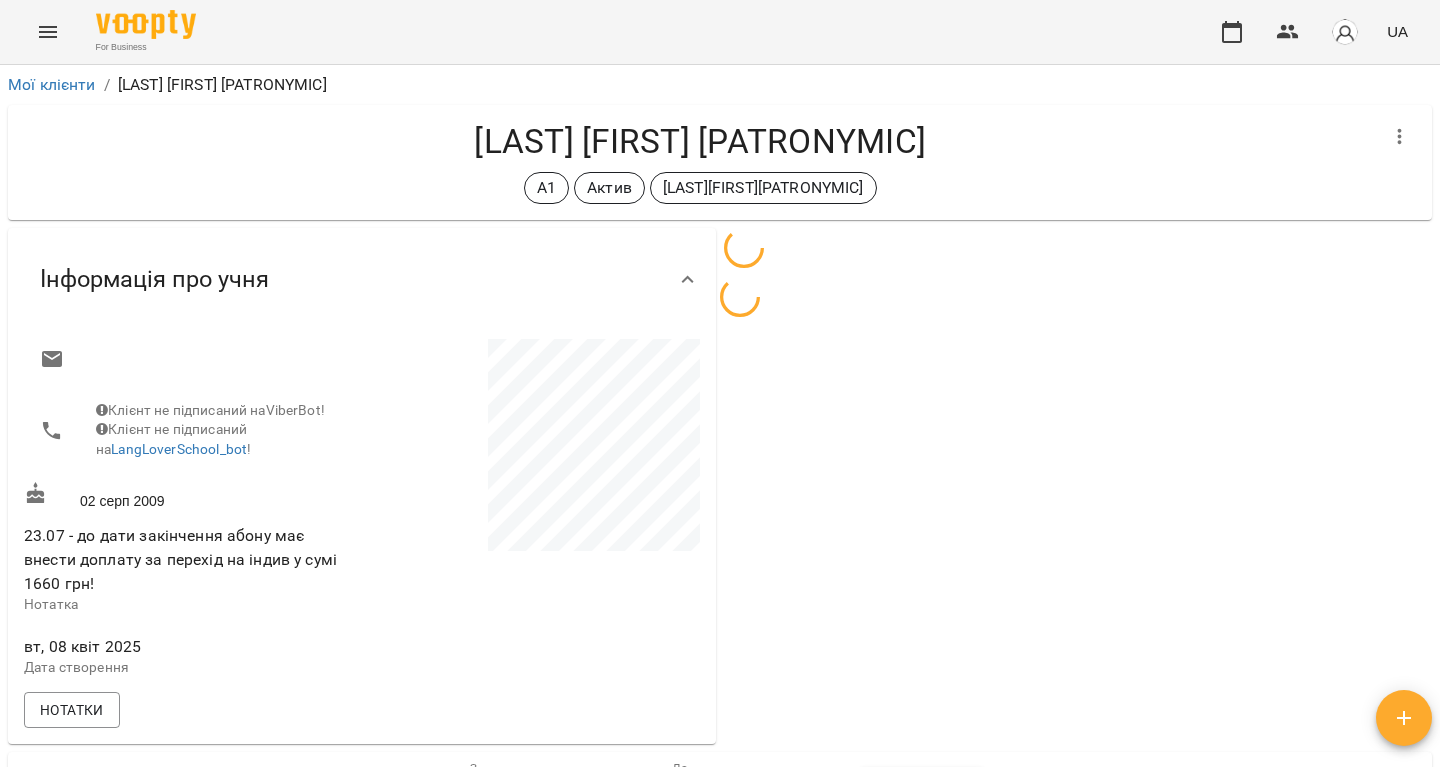 scroll, scrollTop: 0, scrollLeft: 0, axis: both 